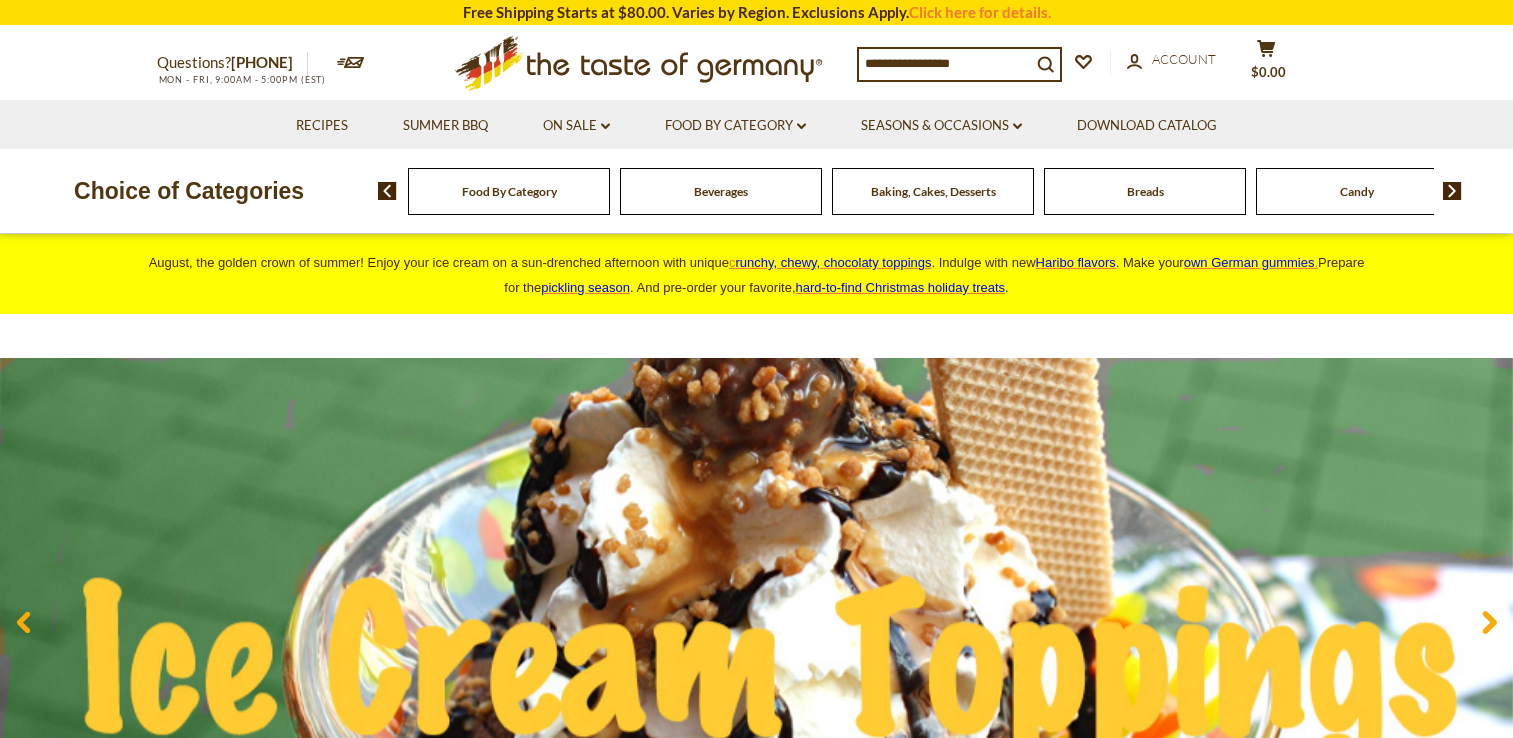 scroll, scrollTop: 0, scrollLeft: 0, axis: both 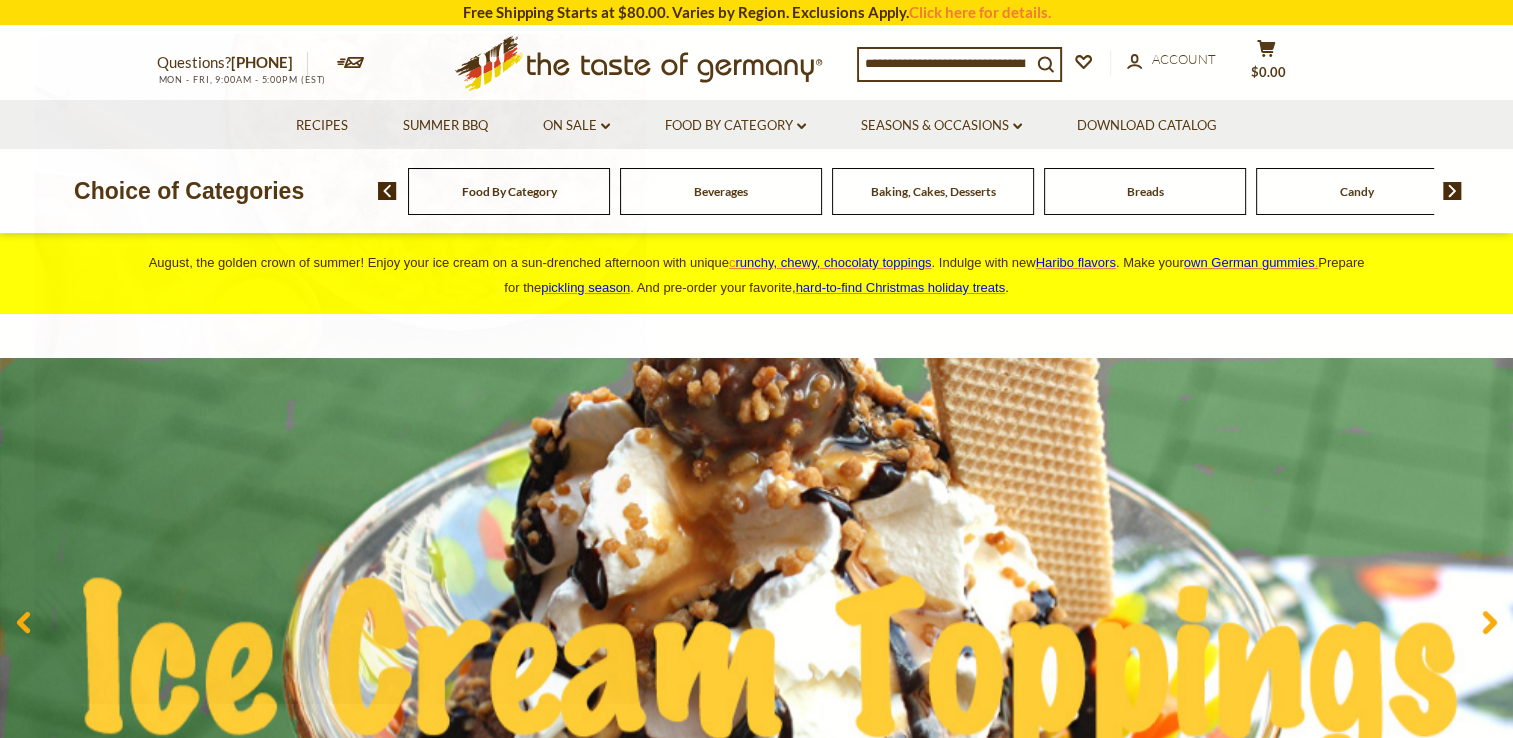 click at bounding box center (340, 369) 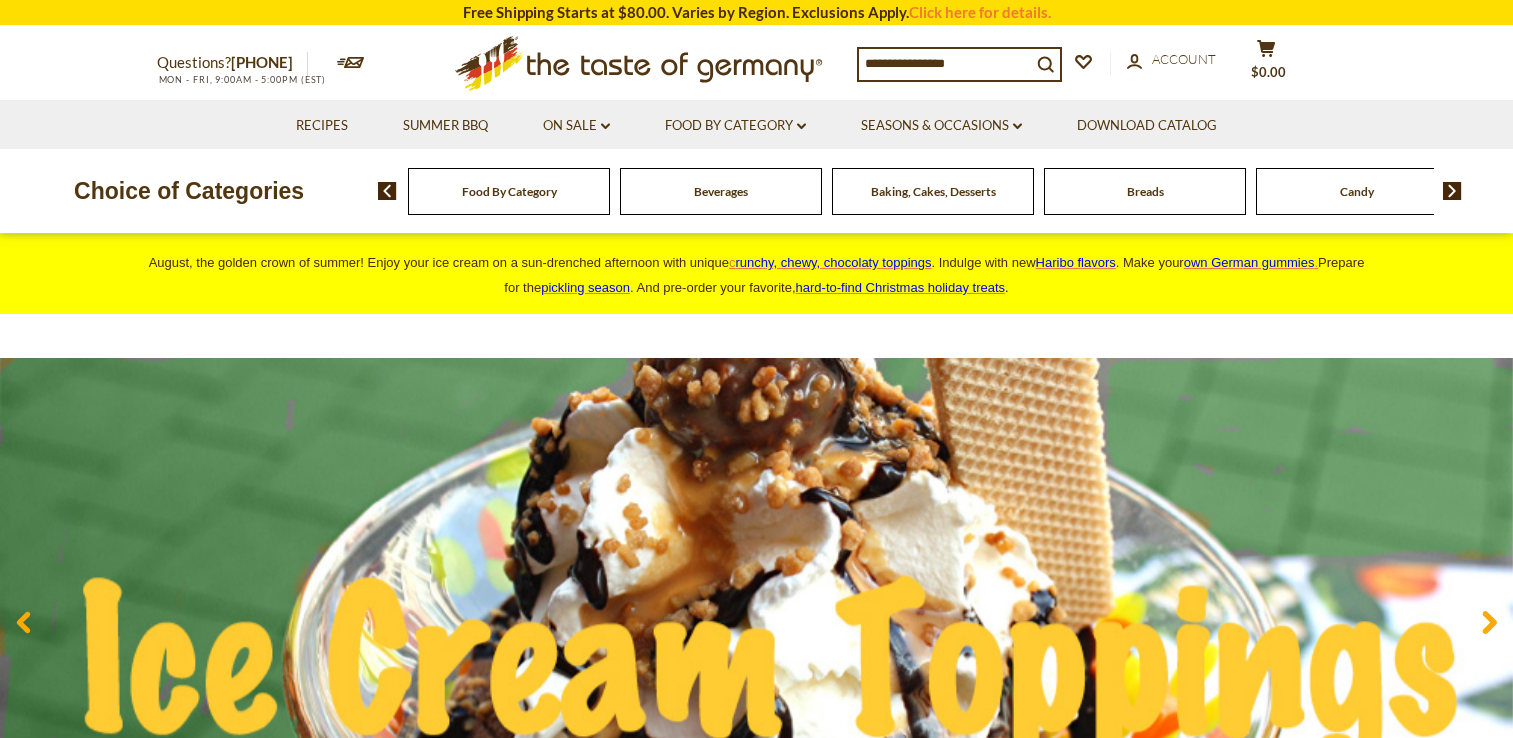 scroll, scrollTop: 0, scrollLeft: 0, axis: both 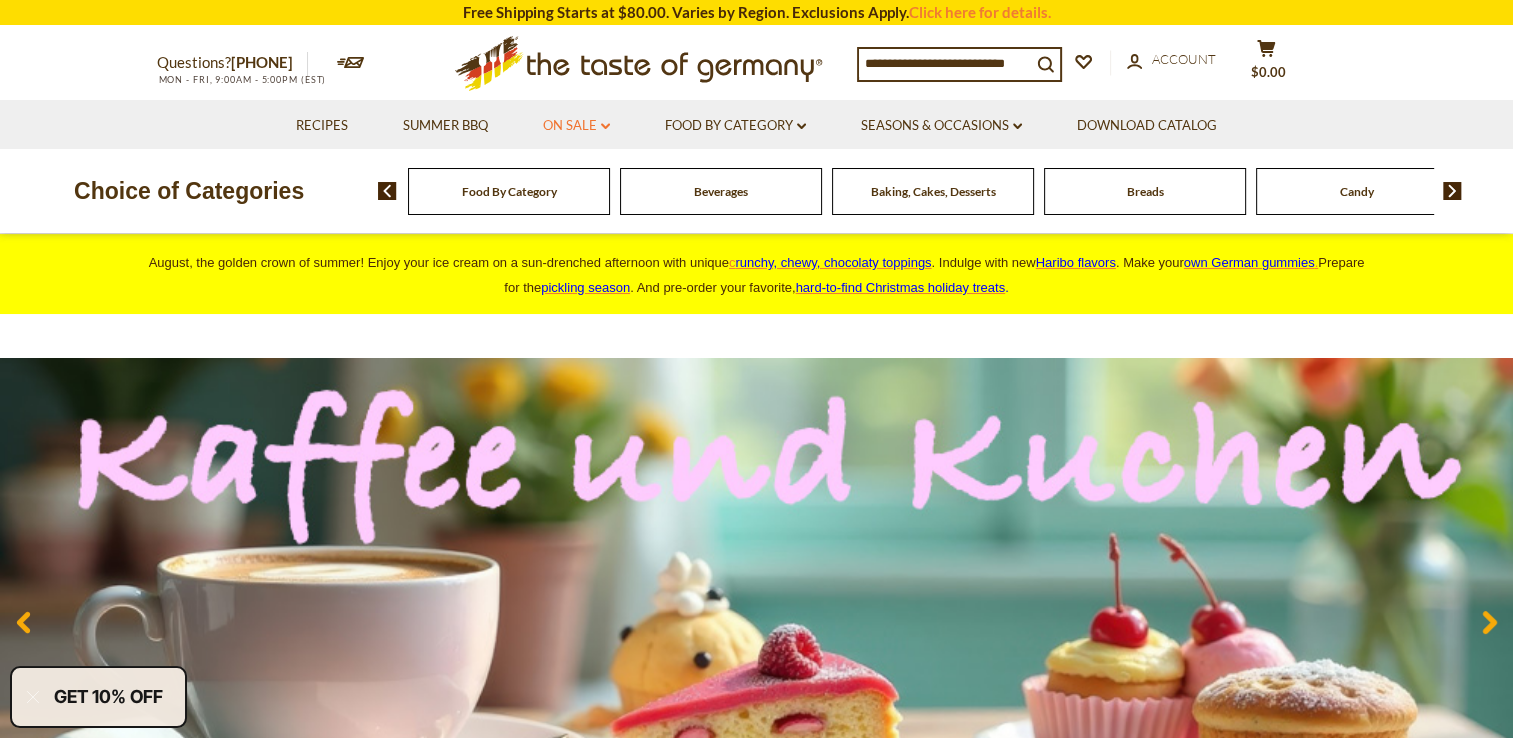 click on "On Sale
dropdown_arrow" at bounding box center [576, 126] 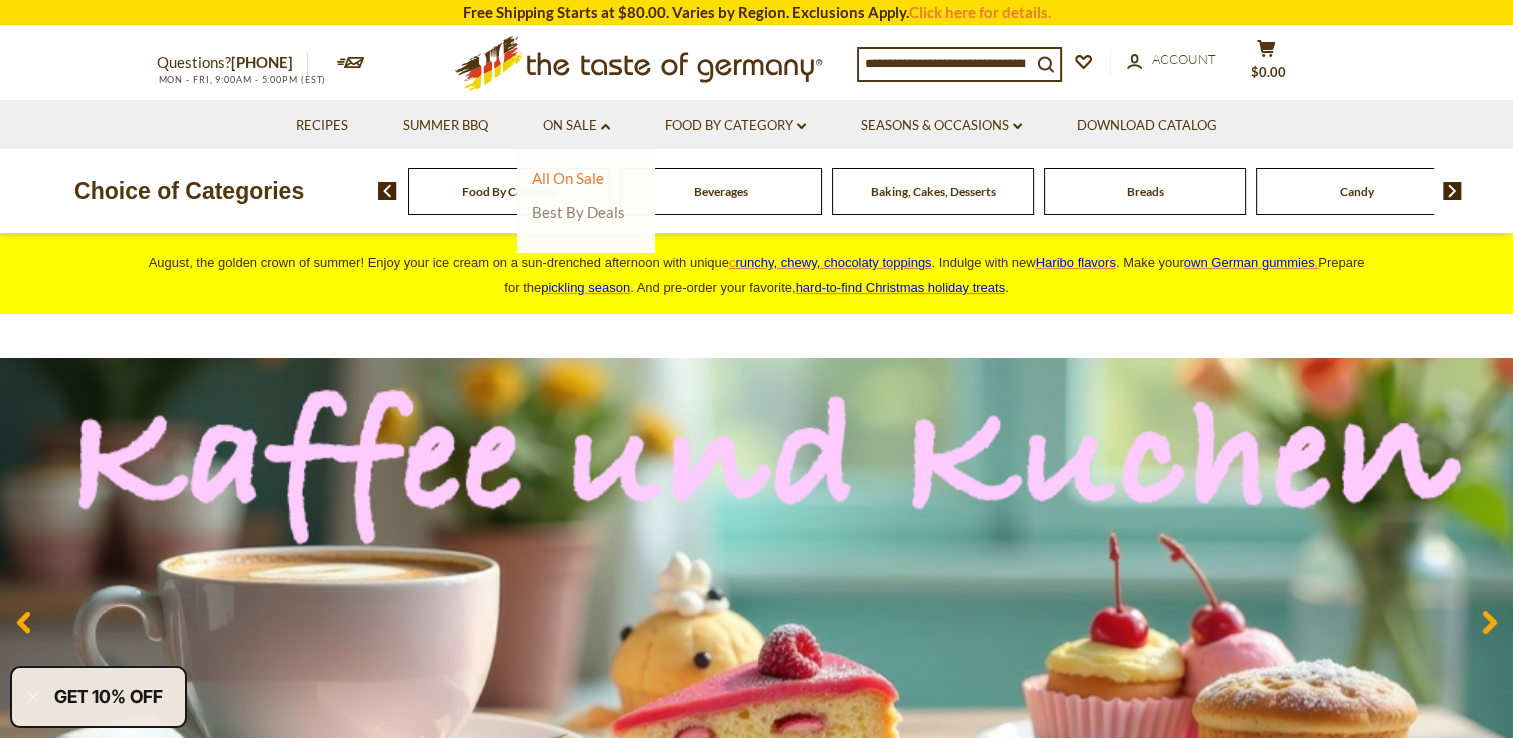 click on "Best By Deals" at bounding box center [578, 212] 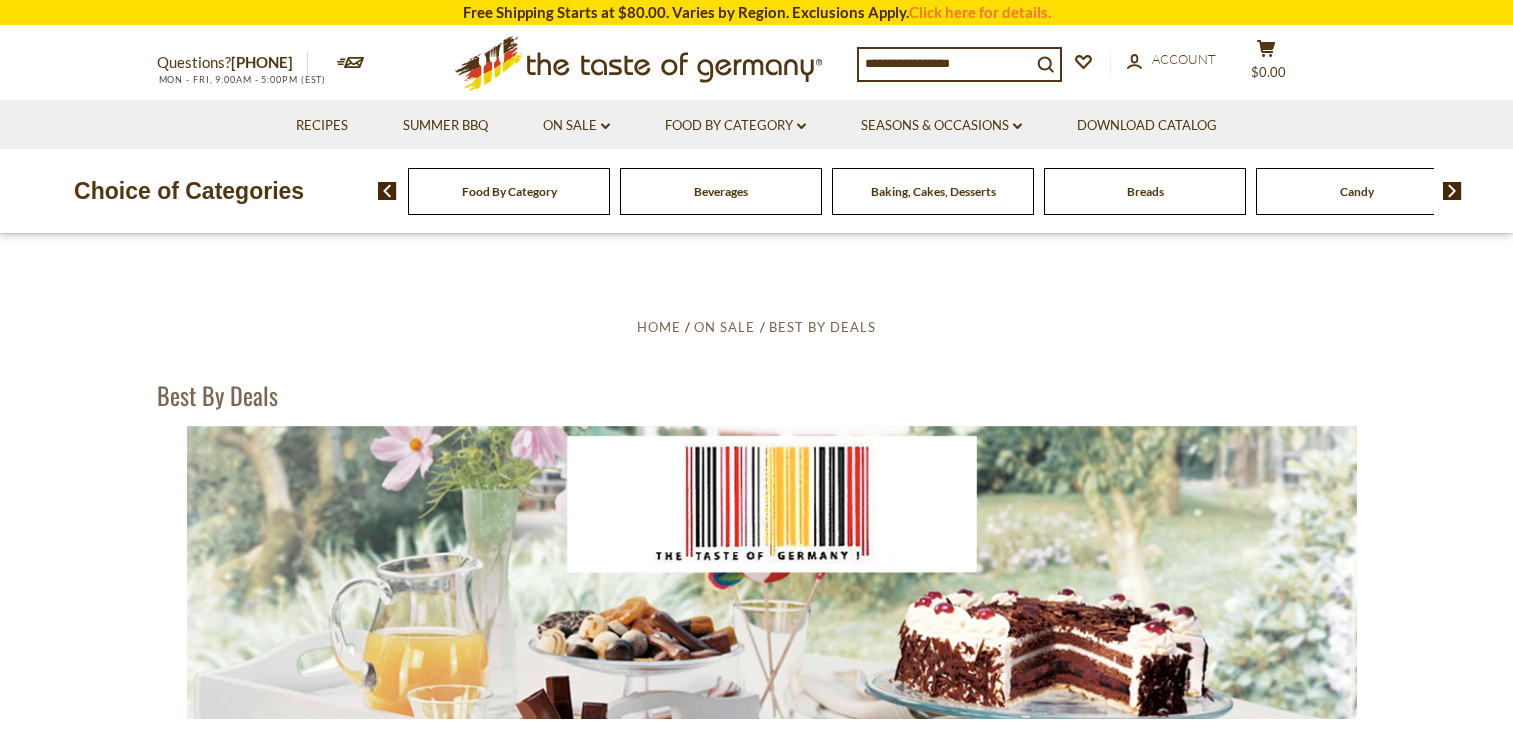 scroll, scrollTop: 0, scrollLeft: 0, axis: both 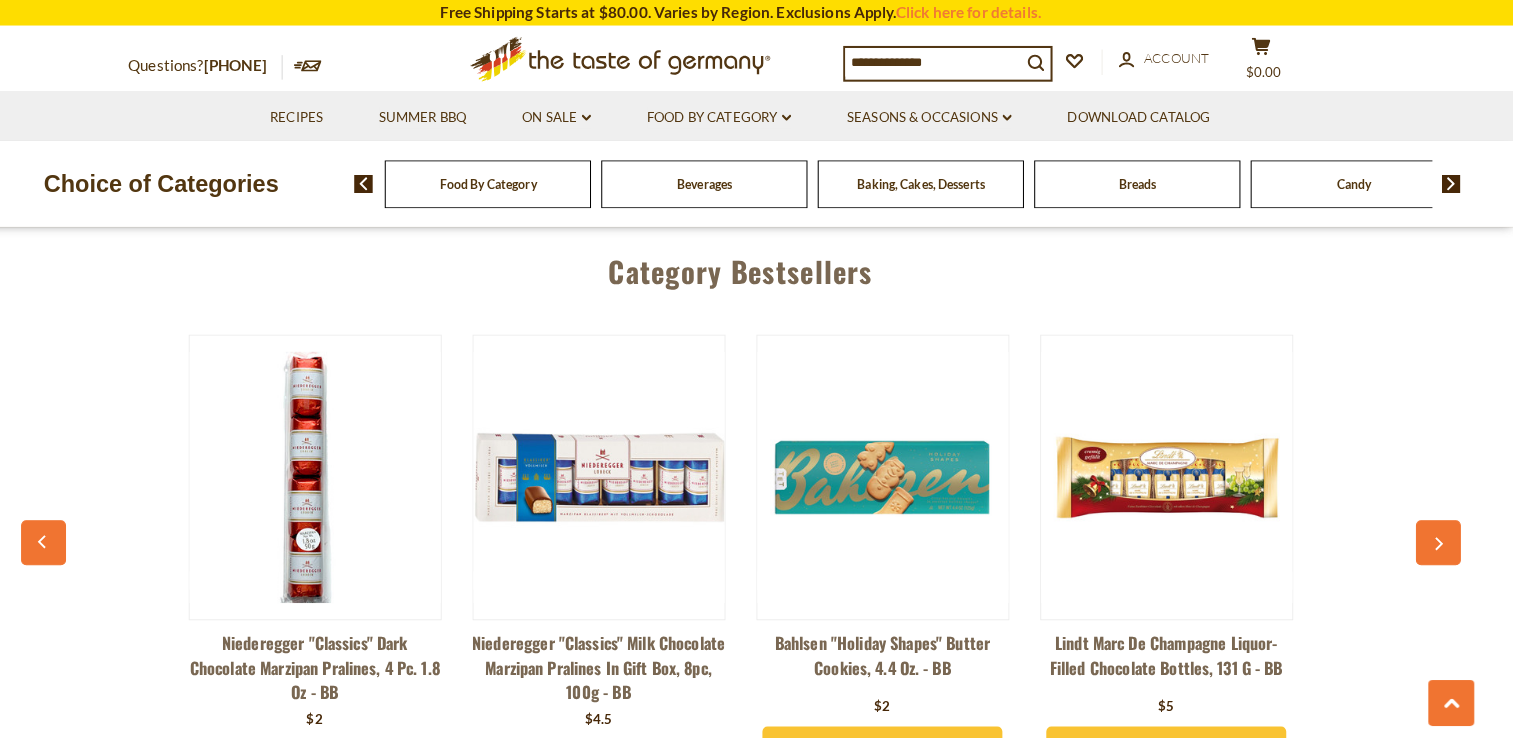 click at bounding box center (618, 468) 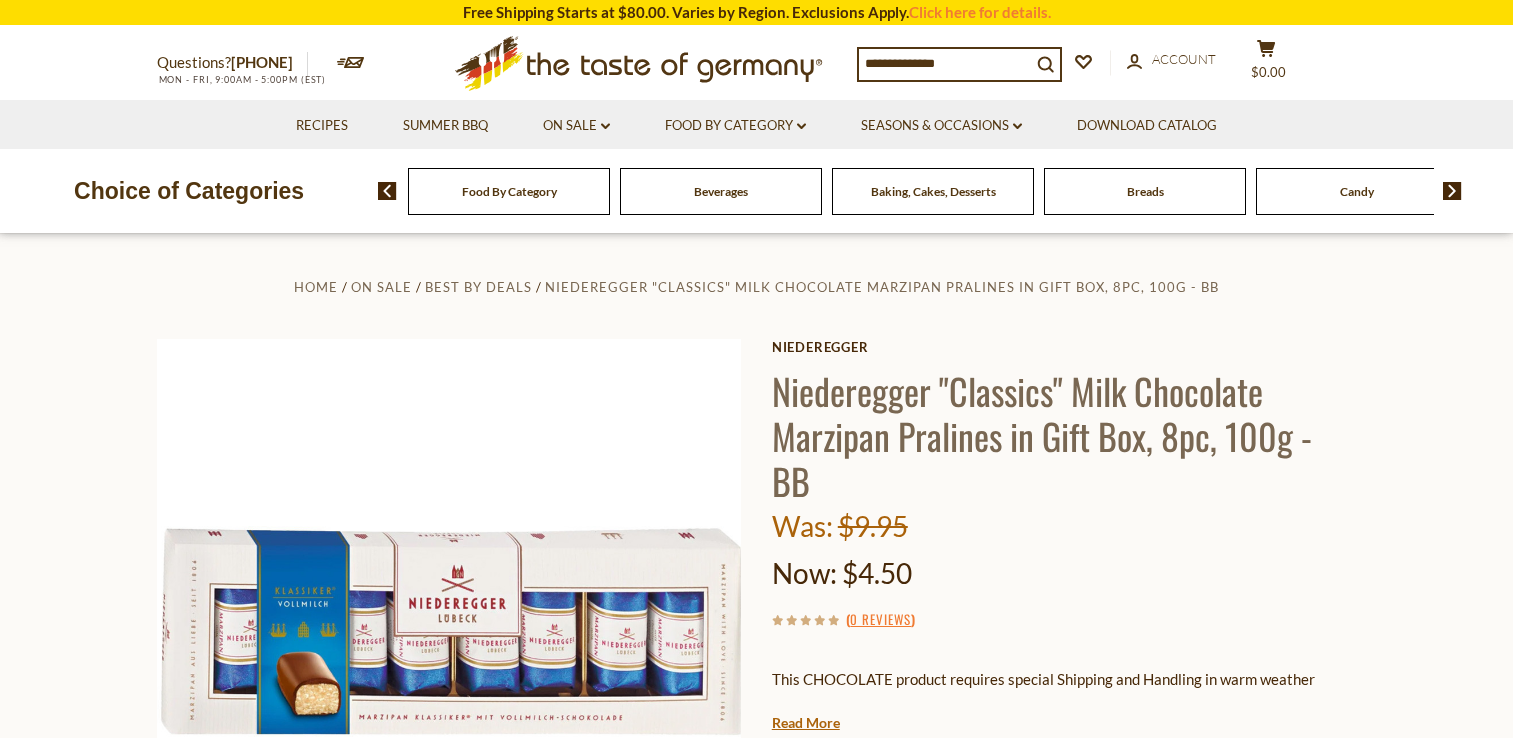 scroll, scrollTop: 0, scrollLeft: 0, axis: both 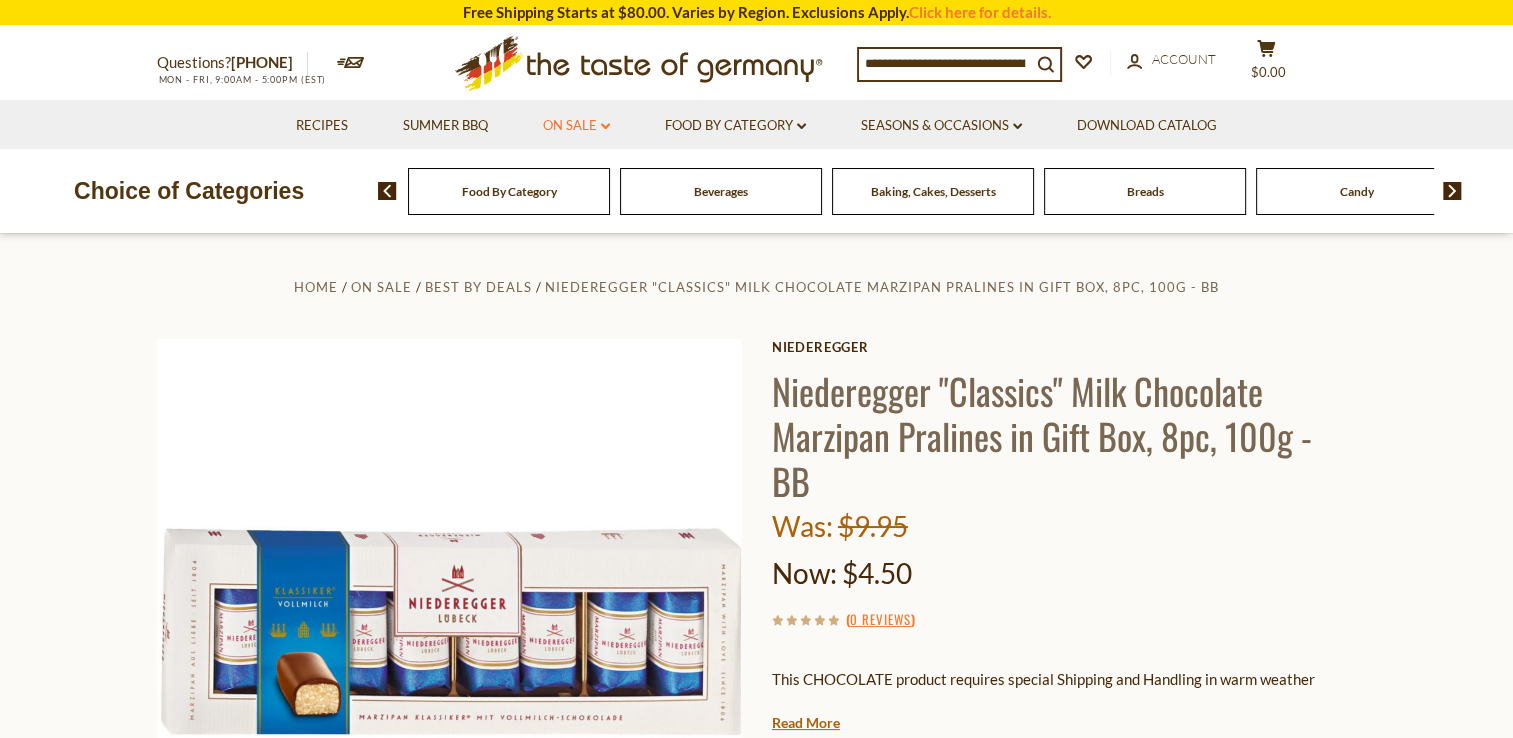 click on "On Sale
dropdown_arrow" at bounding box center (576, 126) 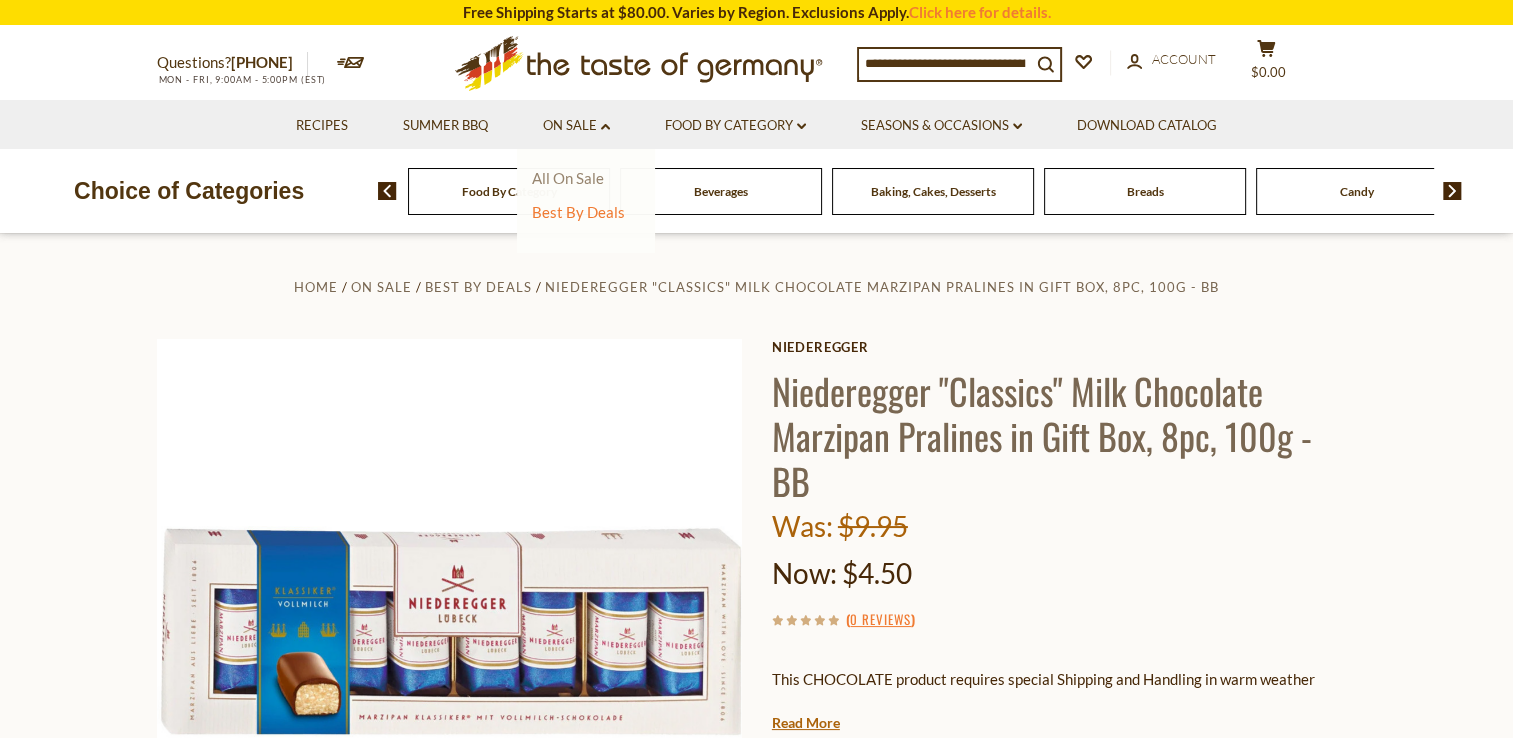 click on "All On Sale" at bounding box center [568, 178] 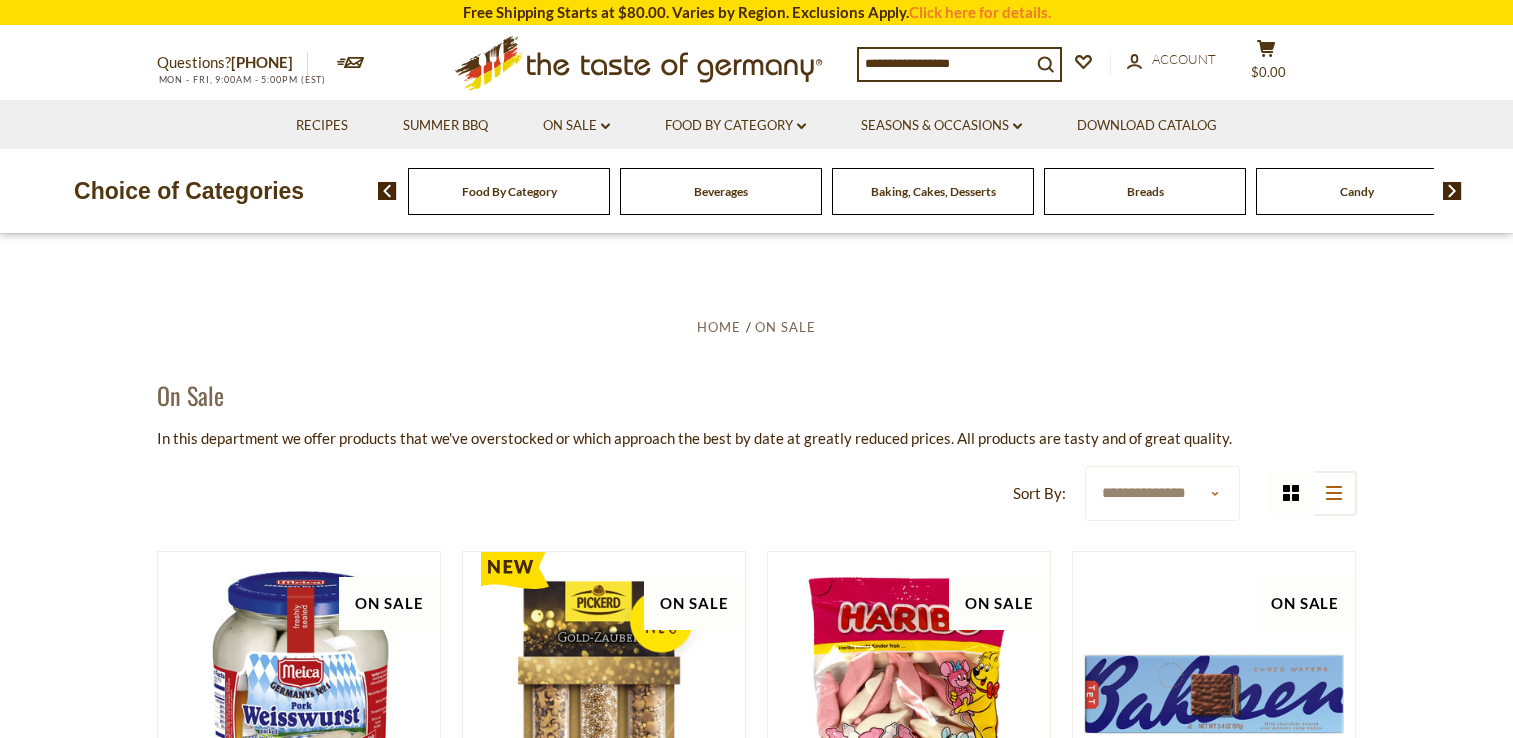 scroll, scrollTop: 0, scrollLeft: 0, axis: both 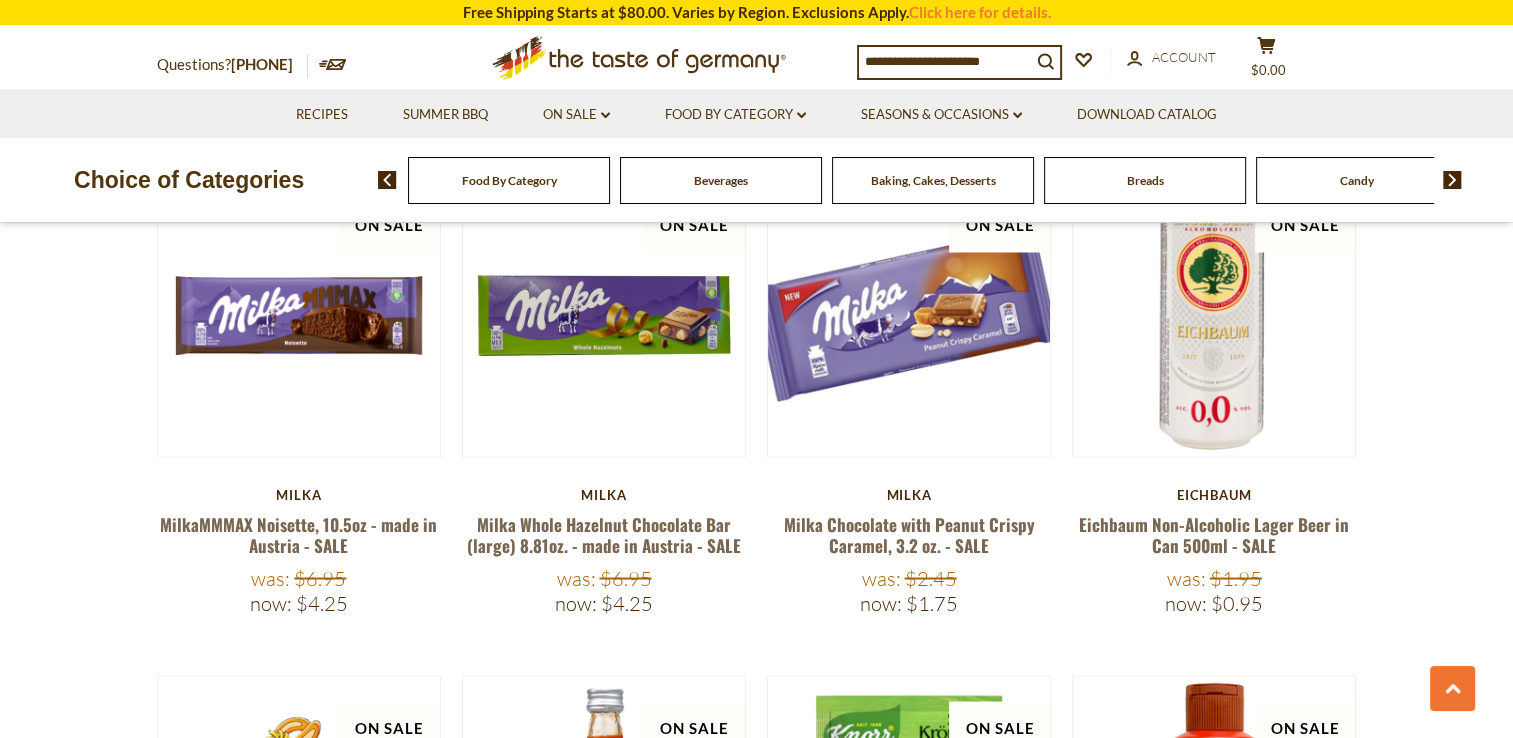 click on "**********" at bounding box center (756, -630) 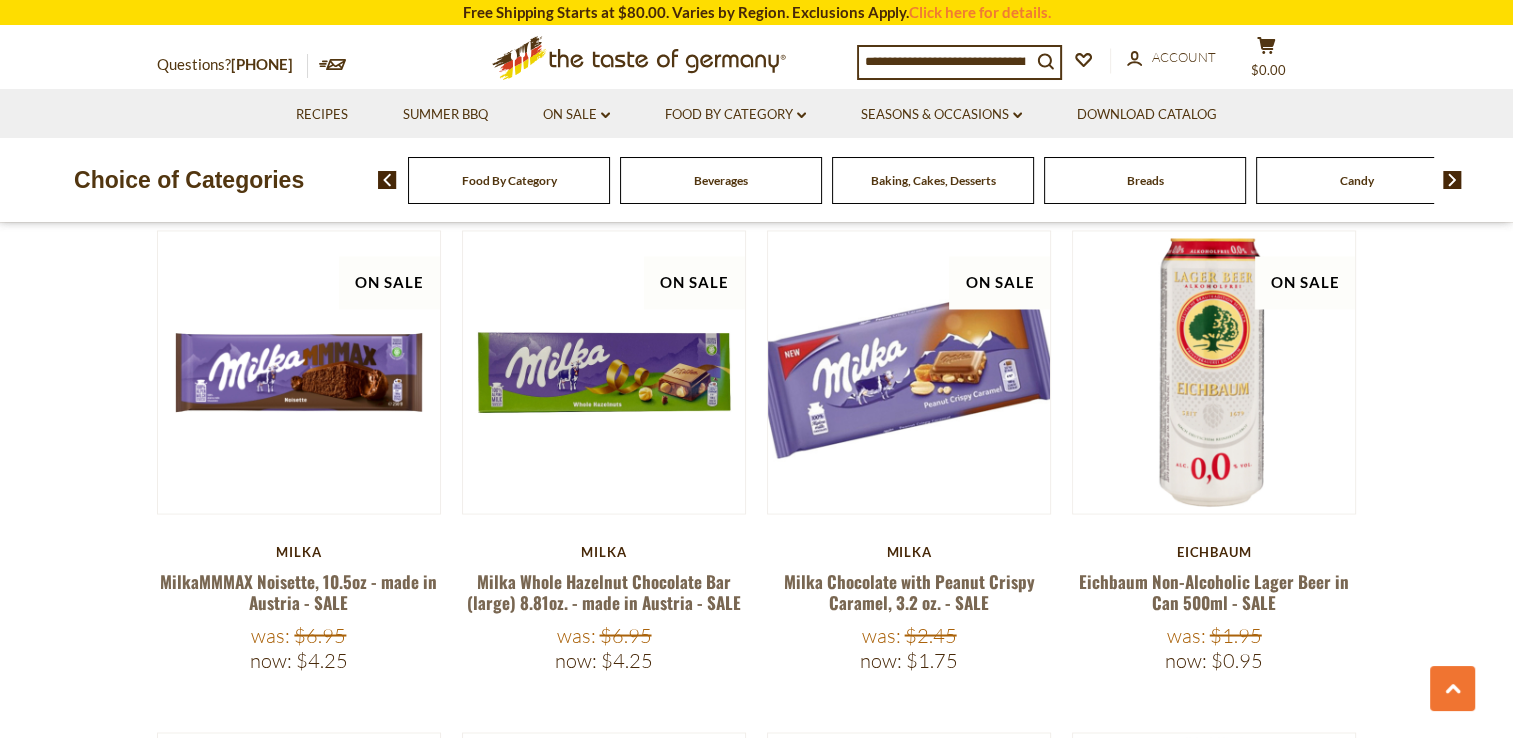 scroll, scrollTop: 3383, scrollLeft: 0, axis: vertical 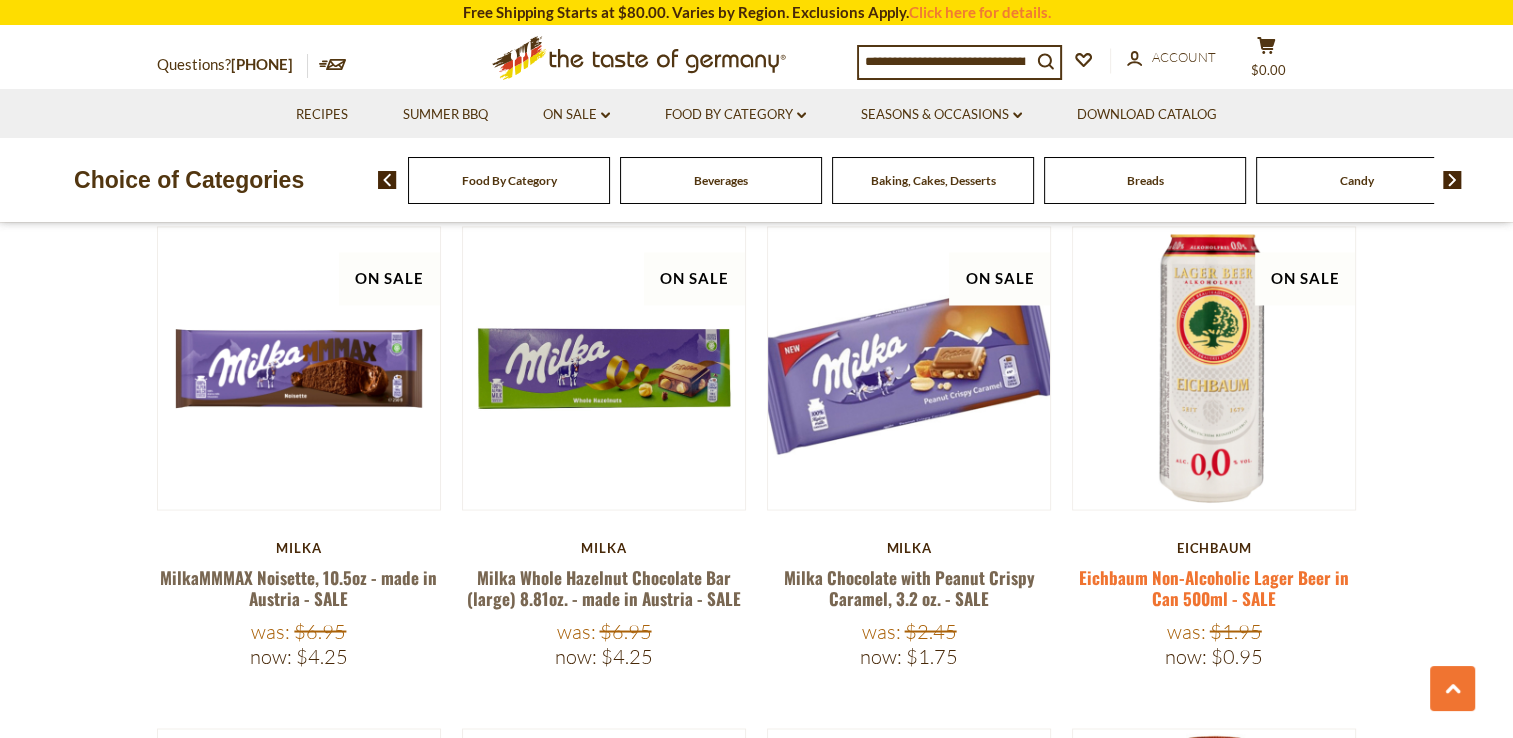 click on "Eichbaum Non-Alcoholic Lager Beer in Can 500ml - SALE" at bounding box center [1214, 587] 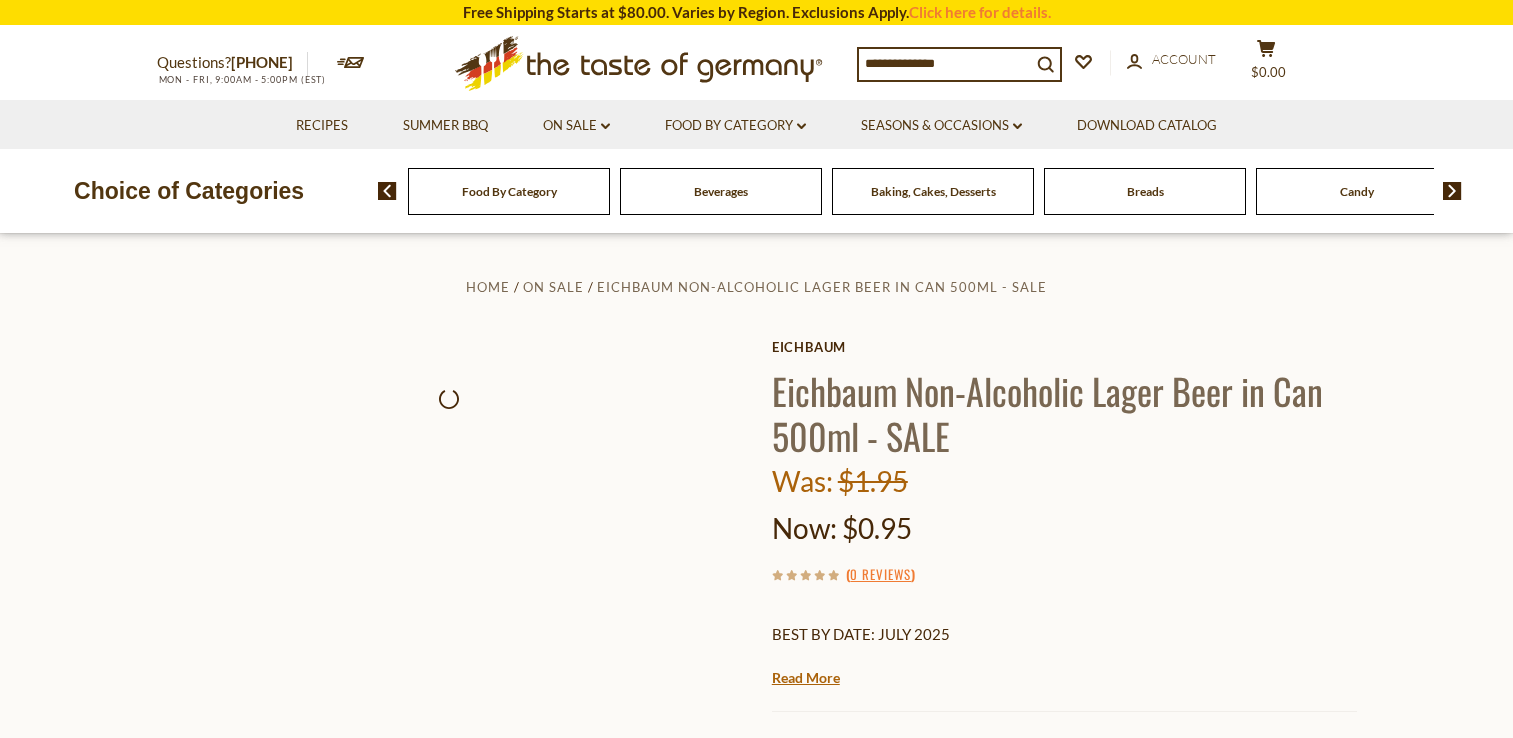 scroll, scrollTop: 0, scrollLeft: 0, axis: both 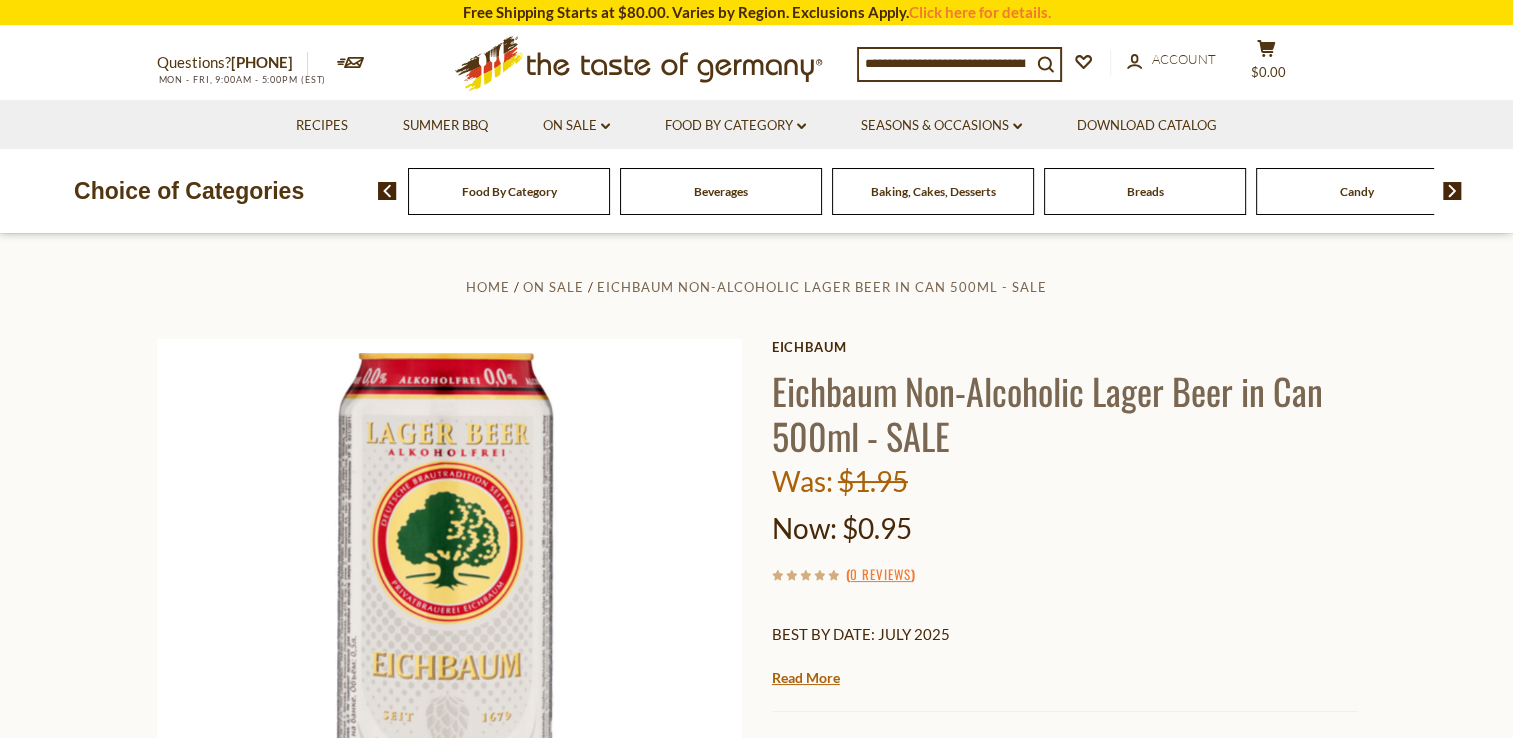 click on "Food By Category" at bounding box center [509, 191] 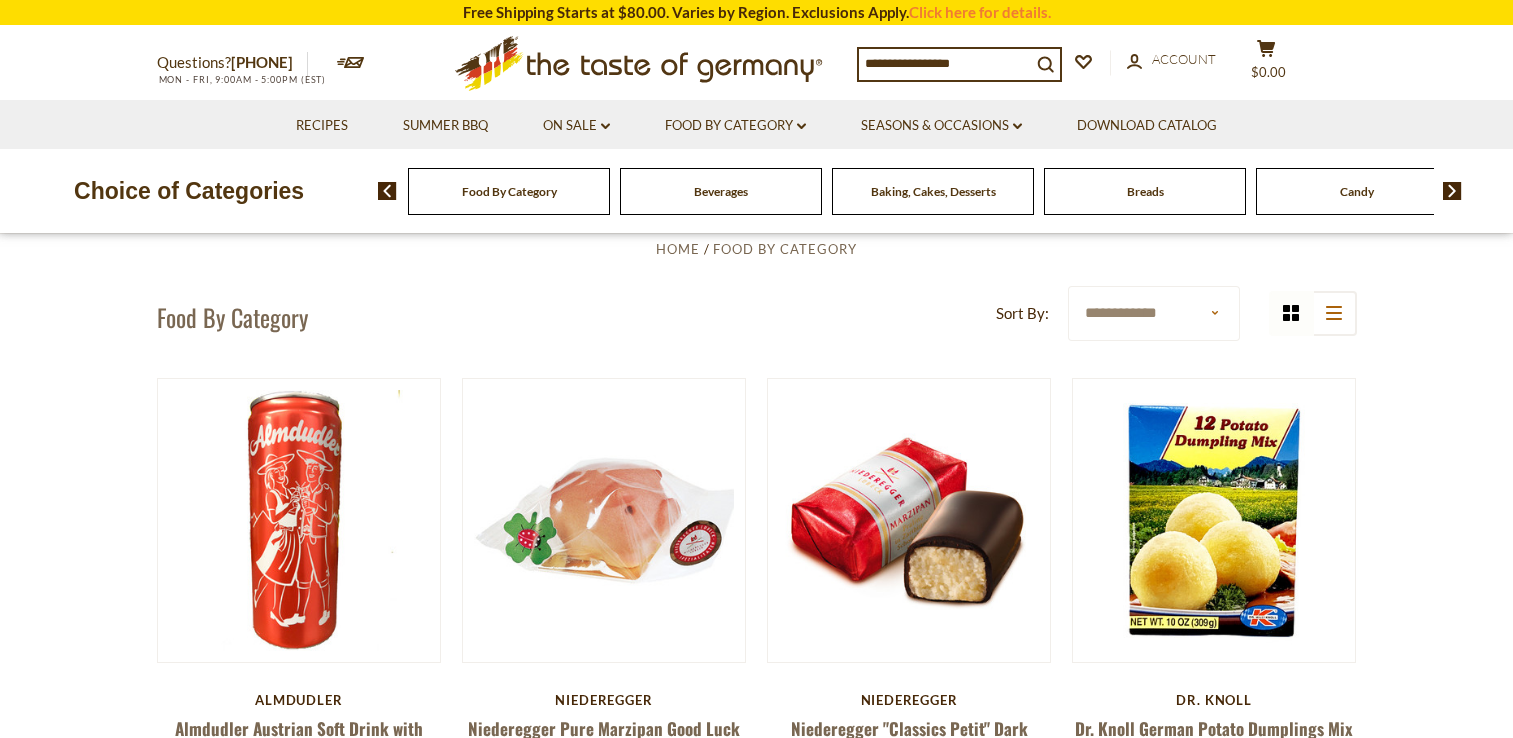 scroll, scrollTop: 0, scrollLeft: 0, axis: both 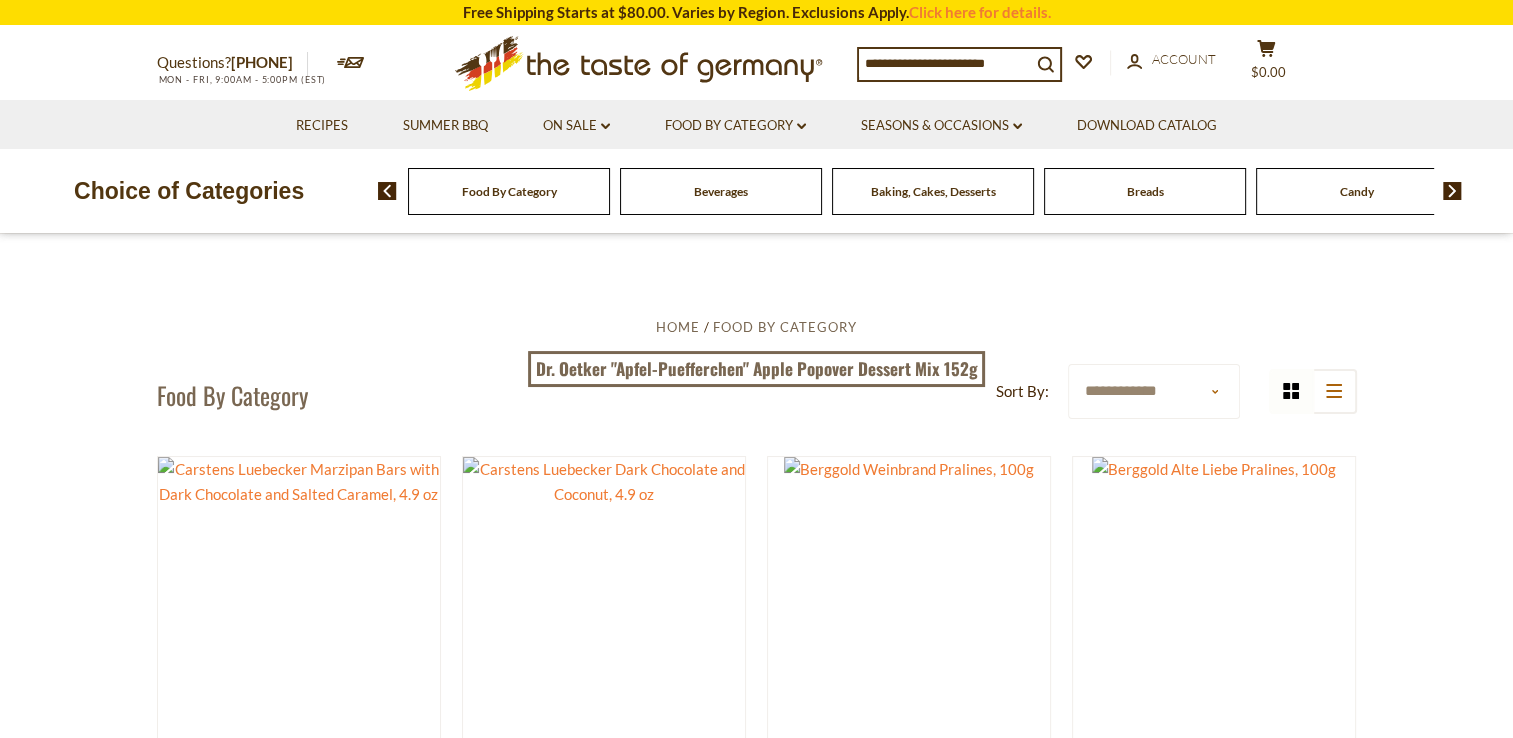 click on "Breads" at bounding box center (1145, 191) 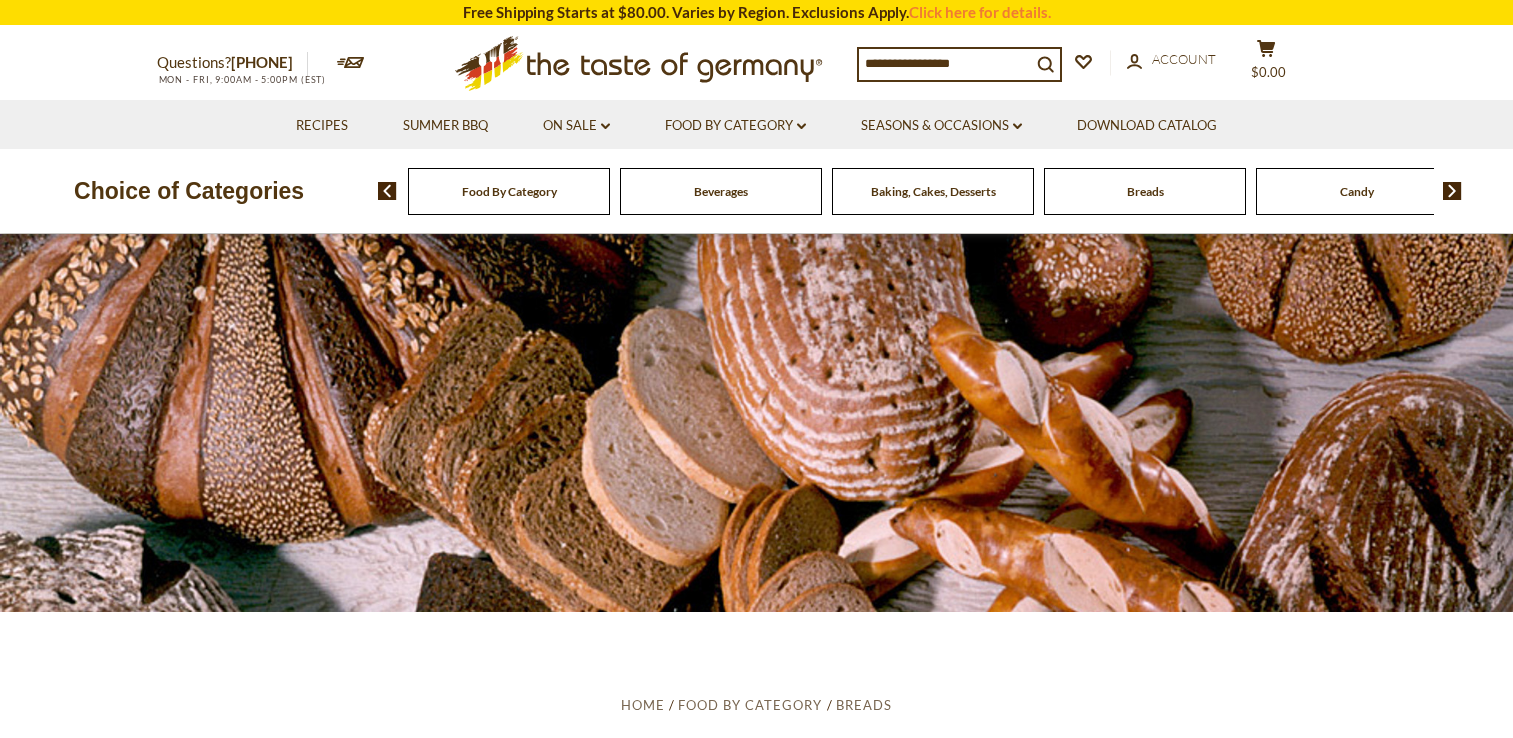 scroll, scrollTop: 0, scrollLeft: 0, axis: both 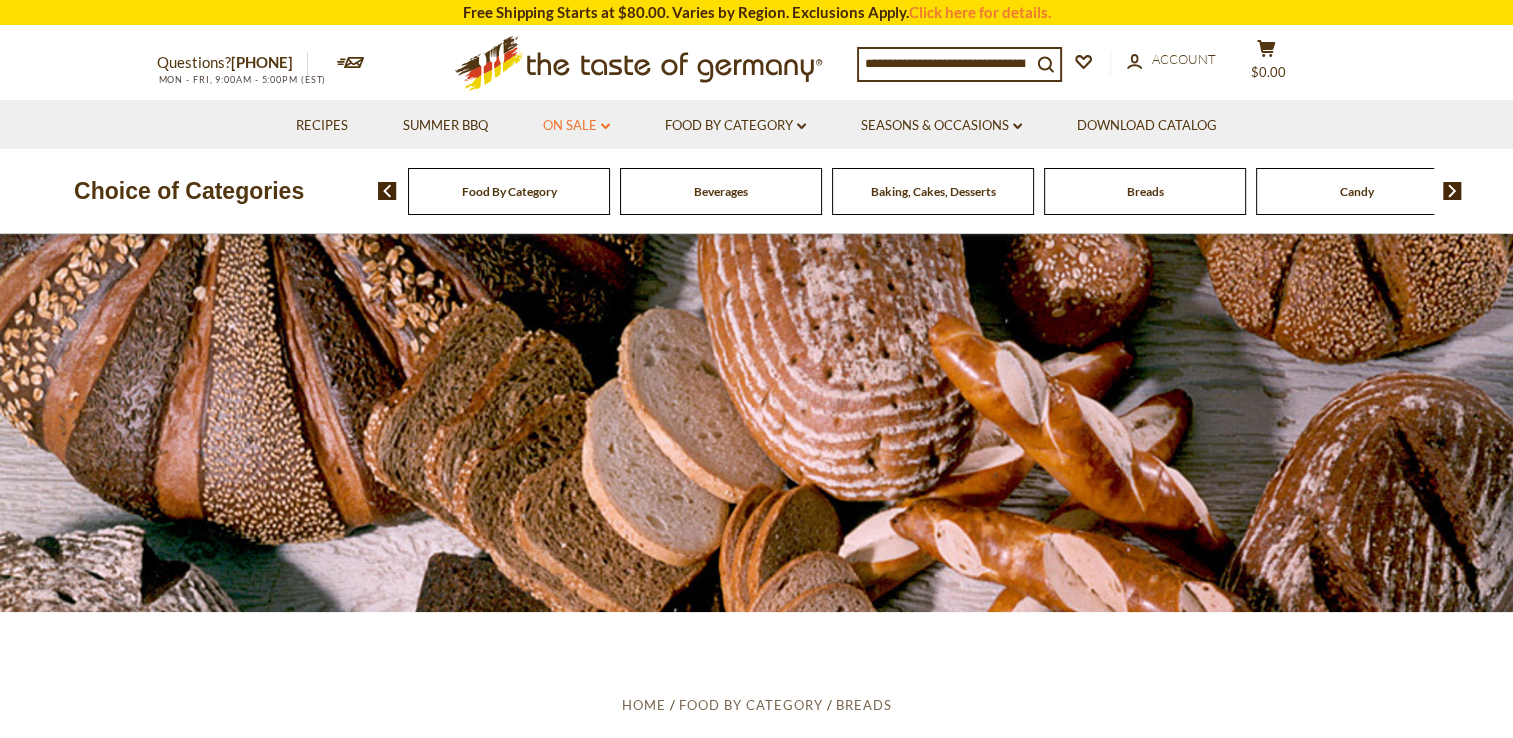 click on "On Sale
dropdown_arrow" at bounding box center (576, 126) 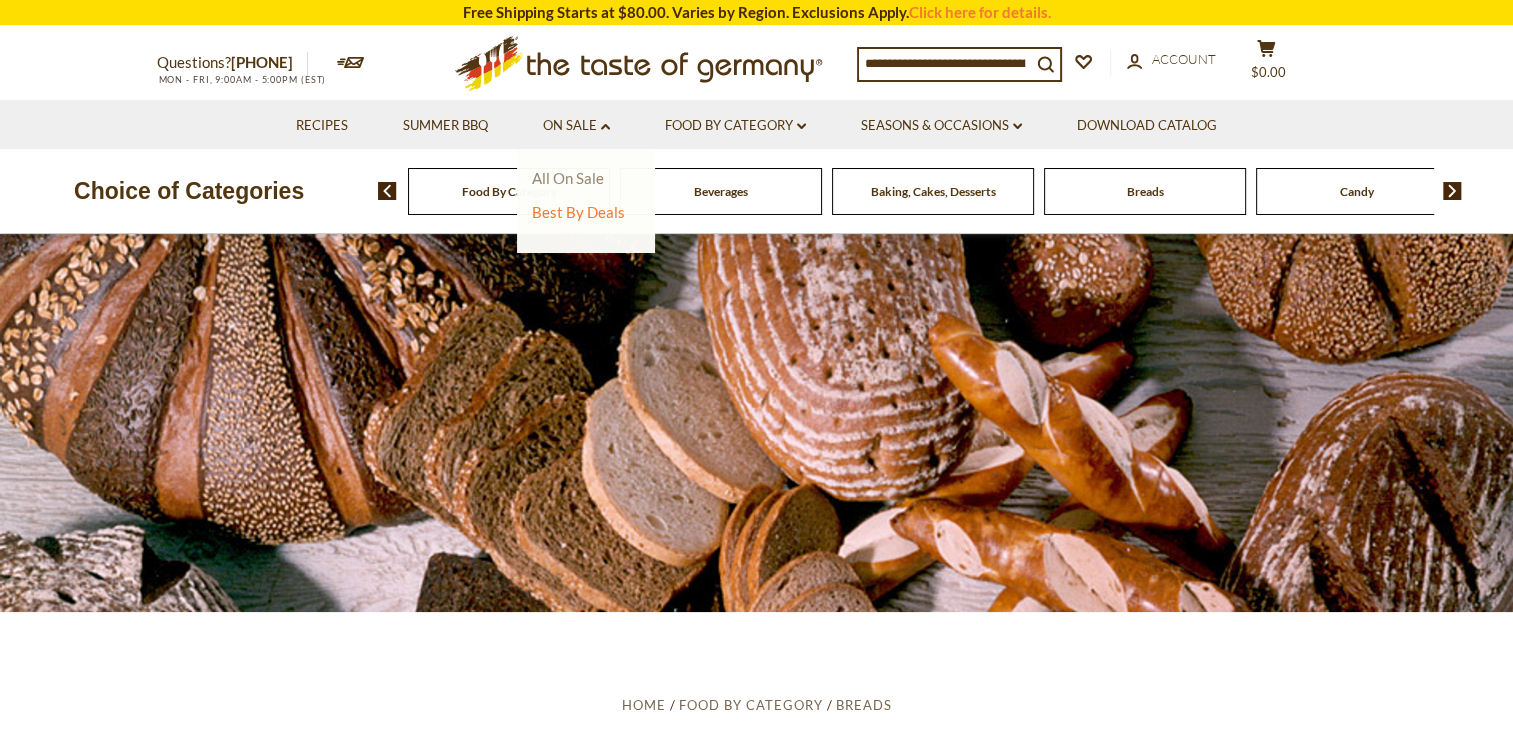 click on "All On Sale" at bounding box center [568, 178] 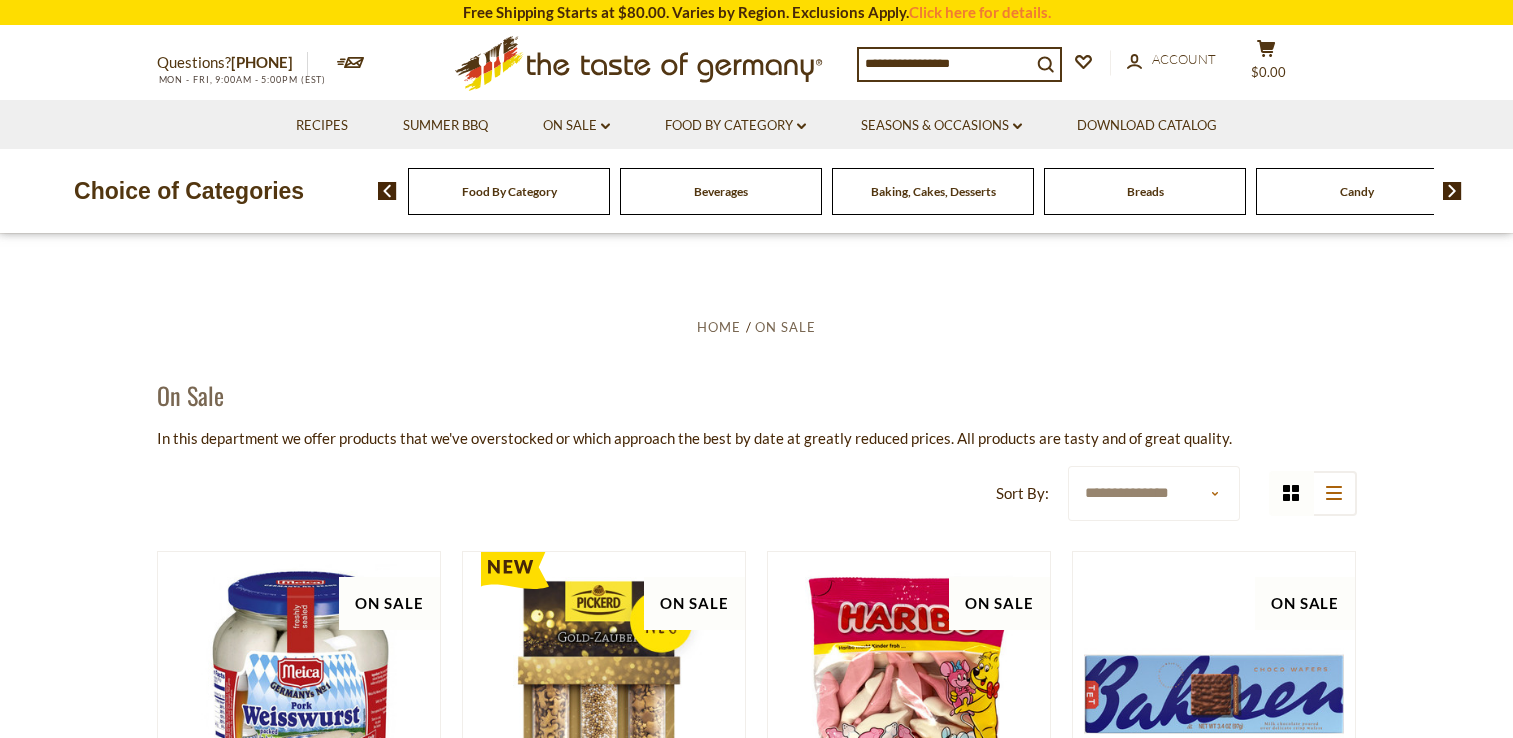 scroll, scrollTop: 0, scrollLeft: 0, axis: both 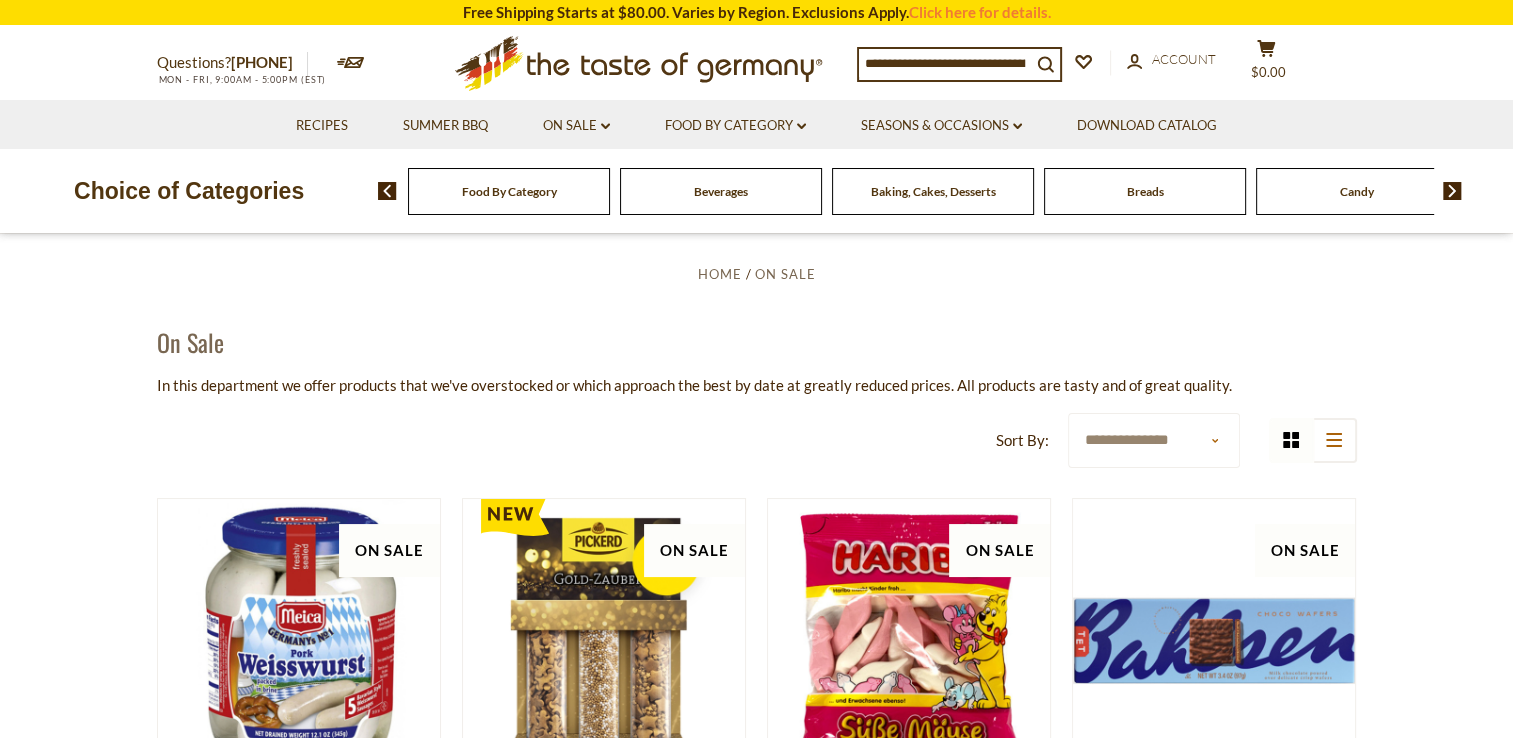 click on "**********" at bounding box center [1153, 440] 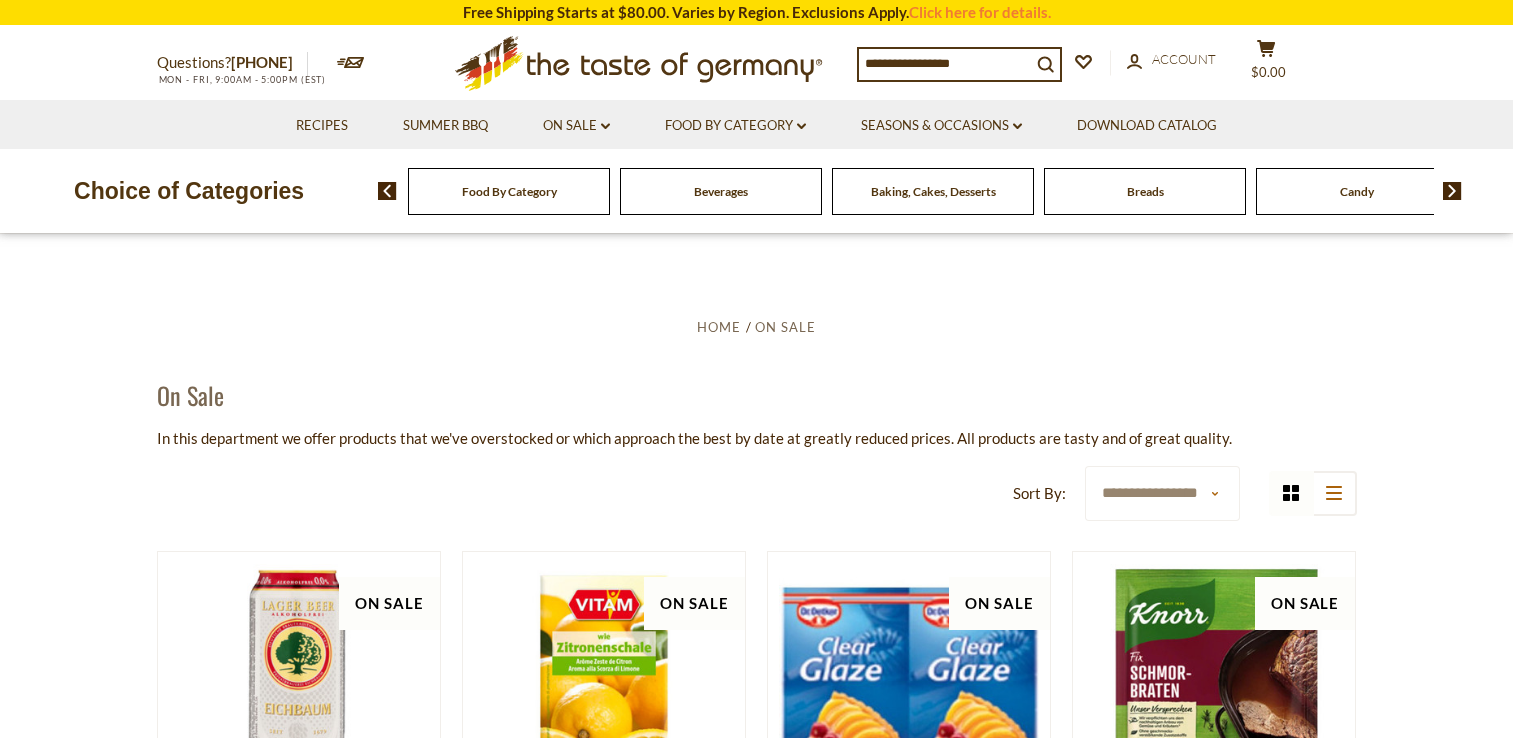 scroll, scrollTop: 0, scrollLeft: 0, axis: both 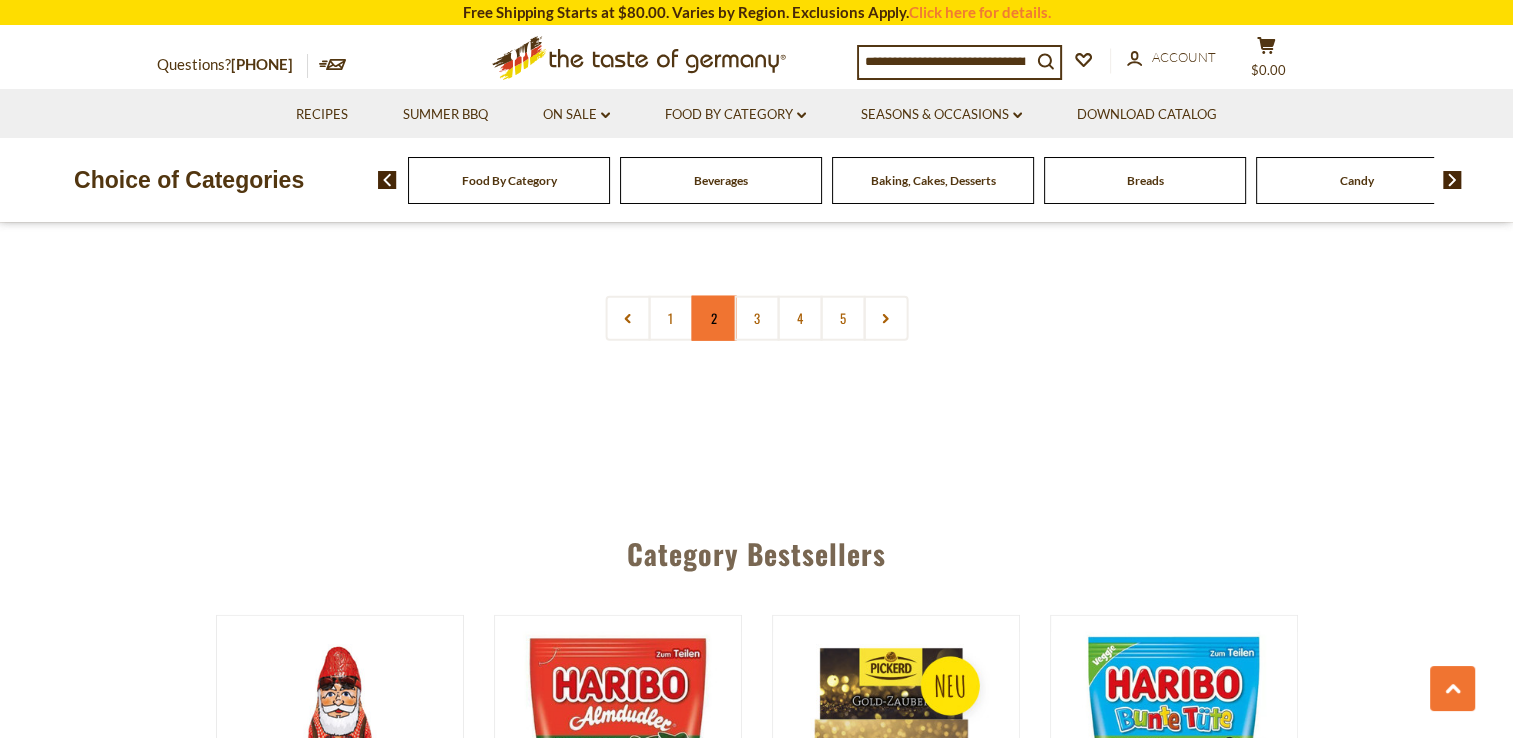 click on "2" at bounding box center (713, 318) 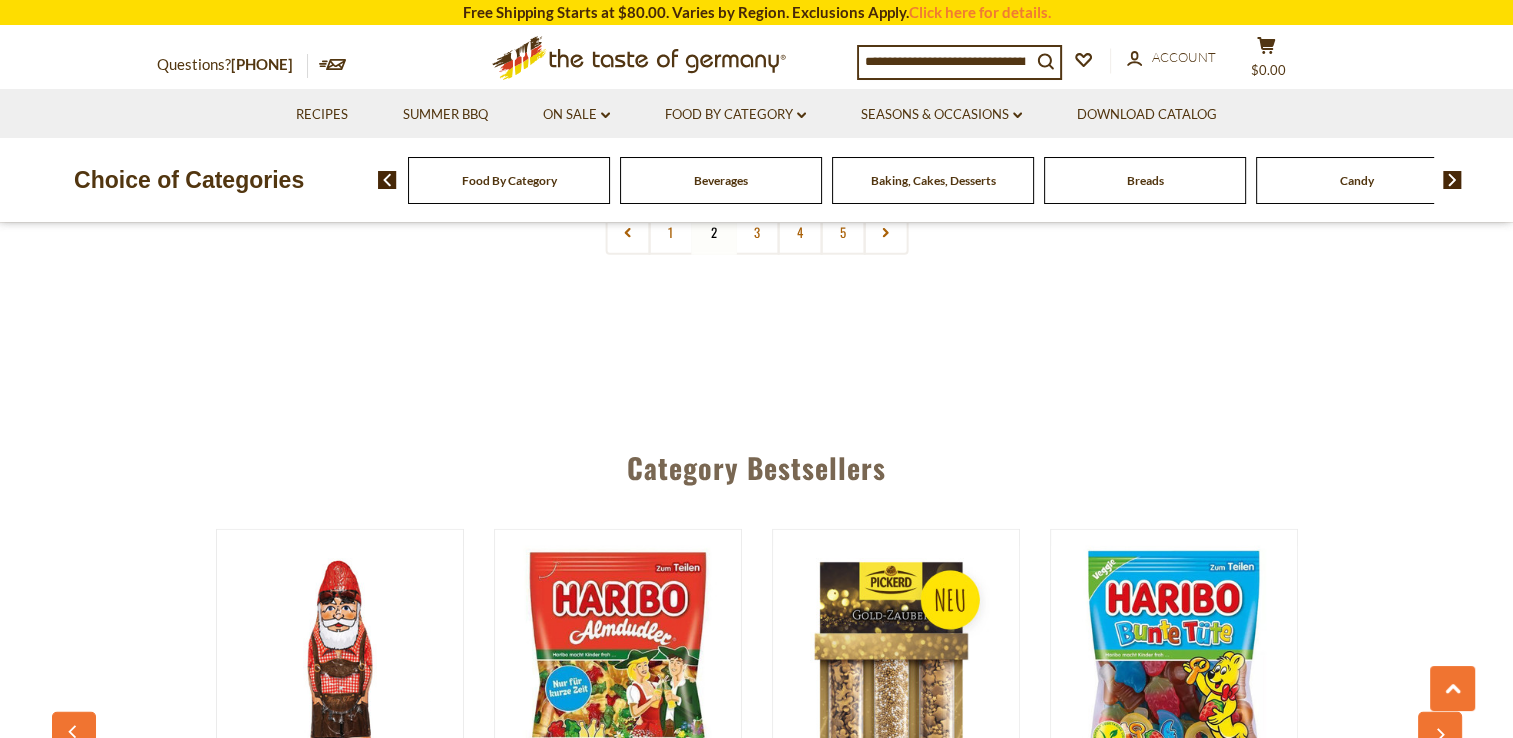 scroll, scrollTop: 5076, scrollLeft: 0, axis: vertical 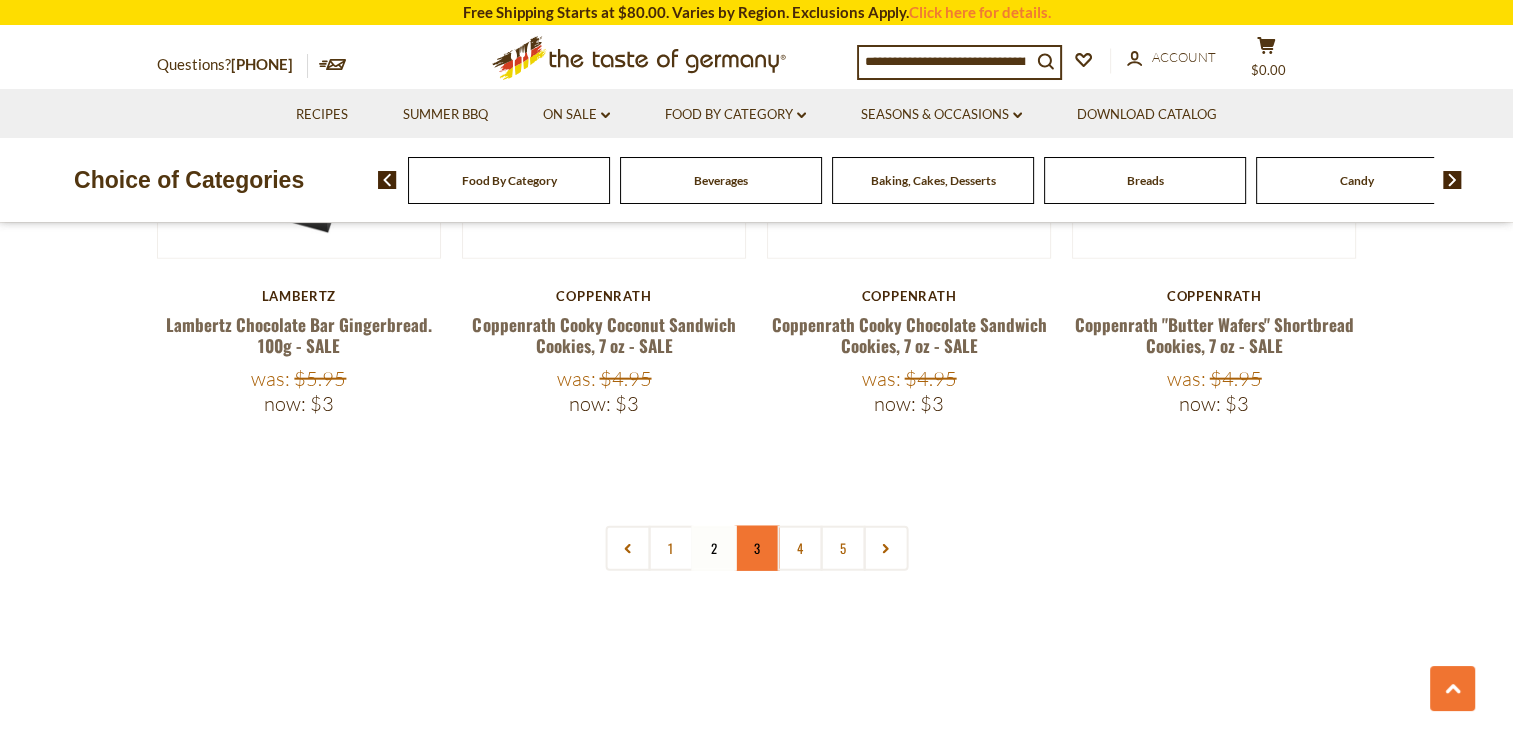click on "3" at bounding box center [756, 548] 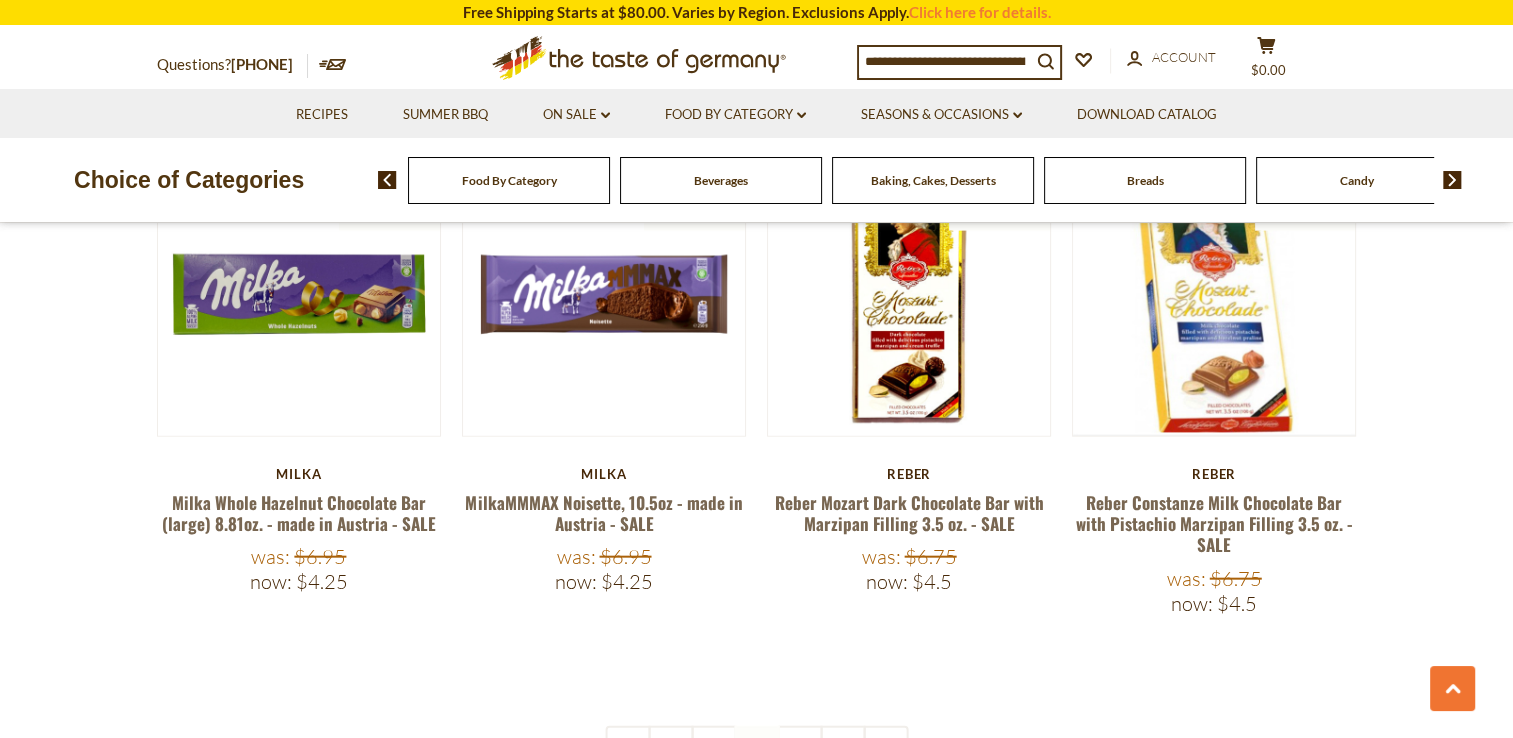 scroll, scrollTop: 4486, scrollLeft: 0, axis: vertical 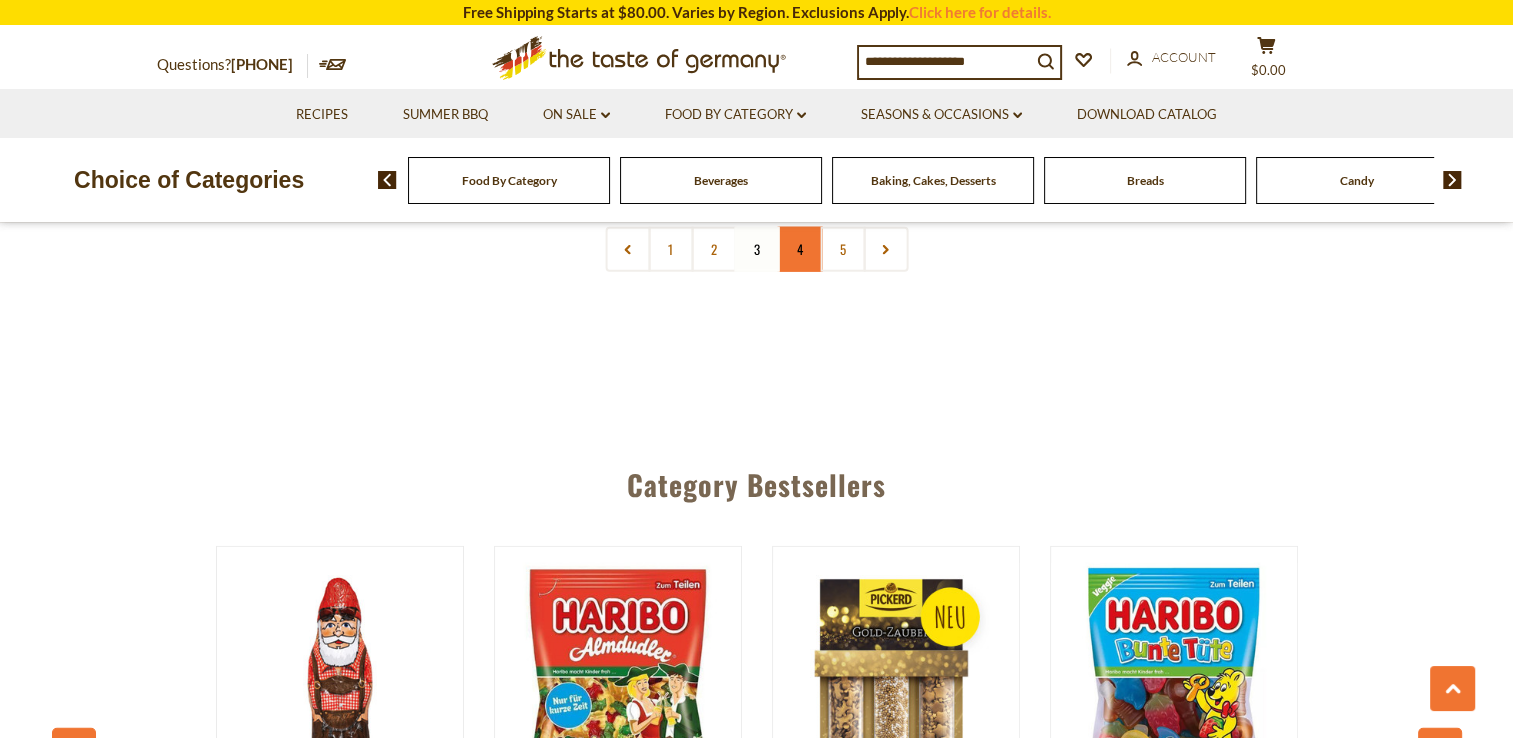 click on "4" at bounding box center (799, 249) 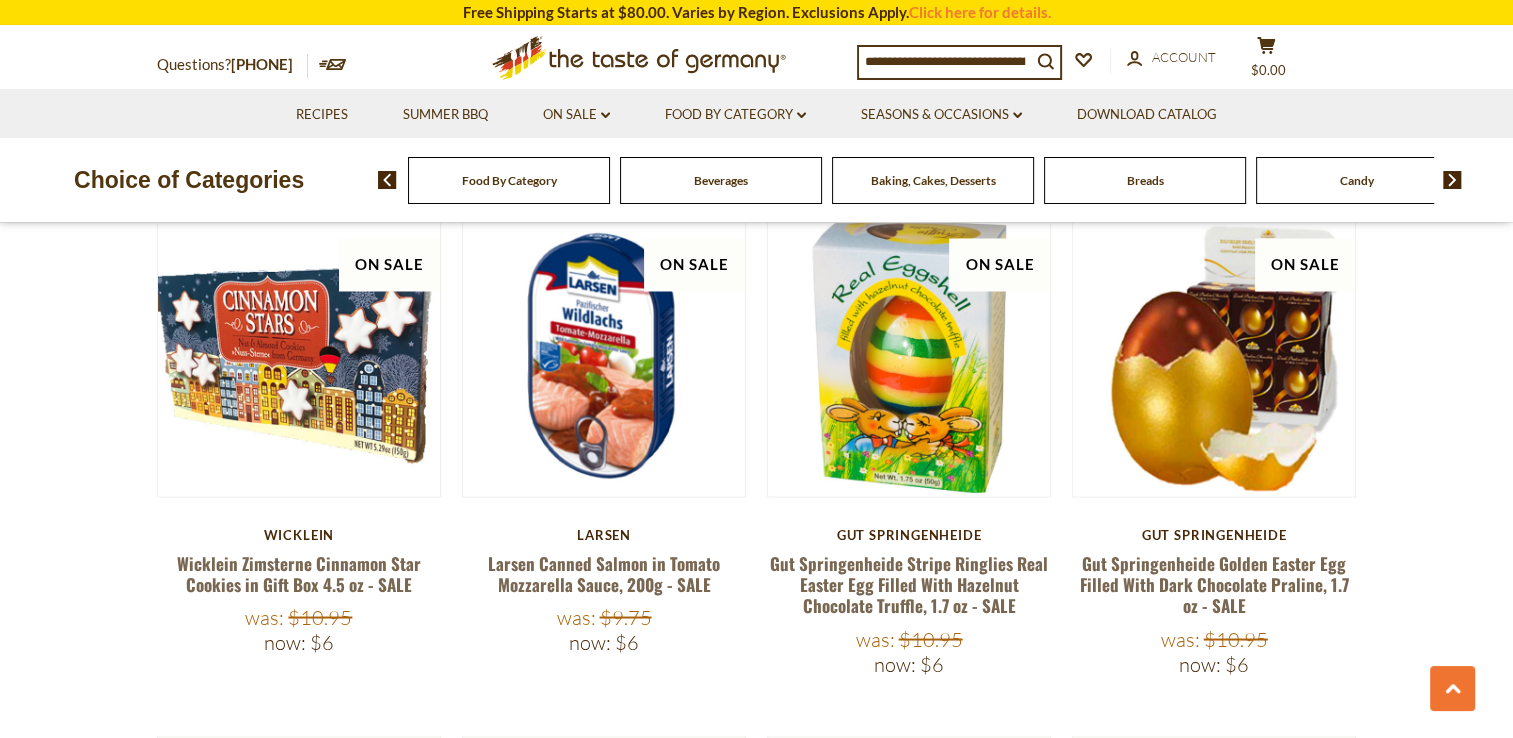 scroll, scrollTop: 3416, scrollLeft: 0, axis: vertical 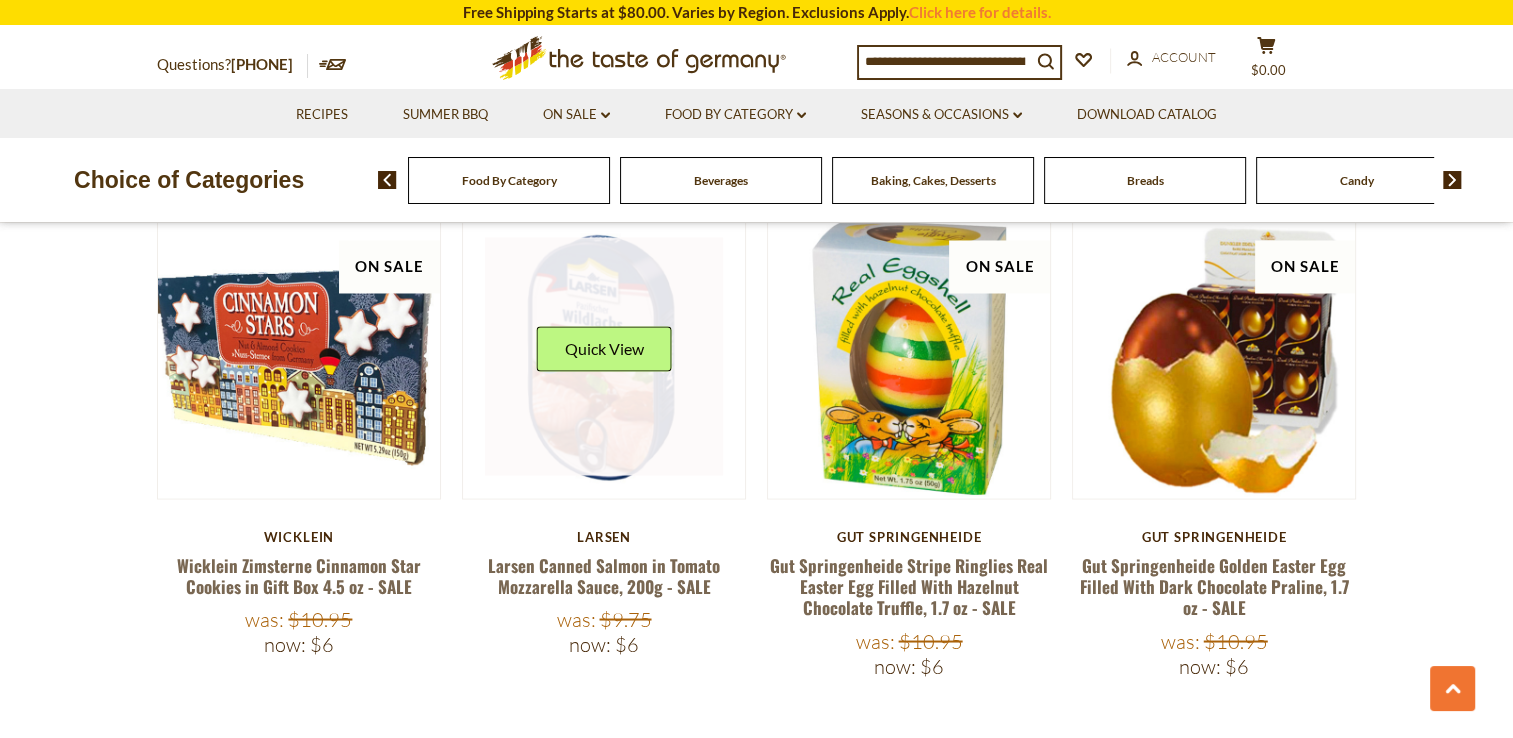 click at bounding box center (604, 356) 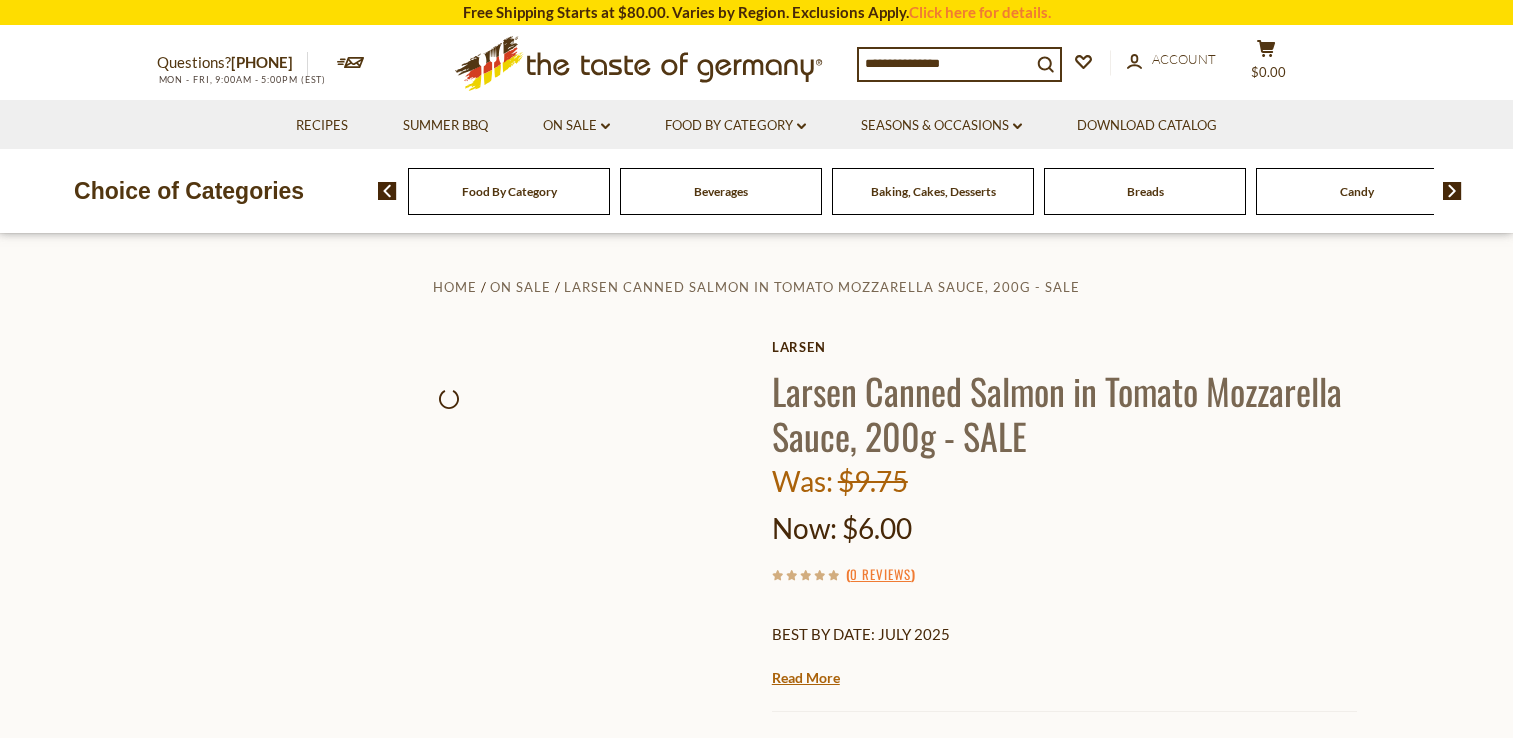 scroll, scrollTop: 0, scrollLeft: 0, axis: both 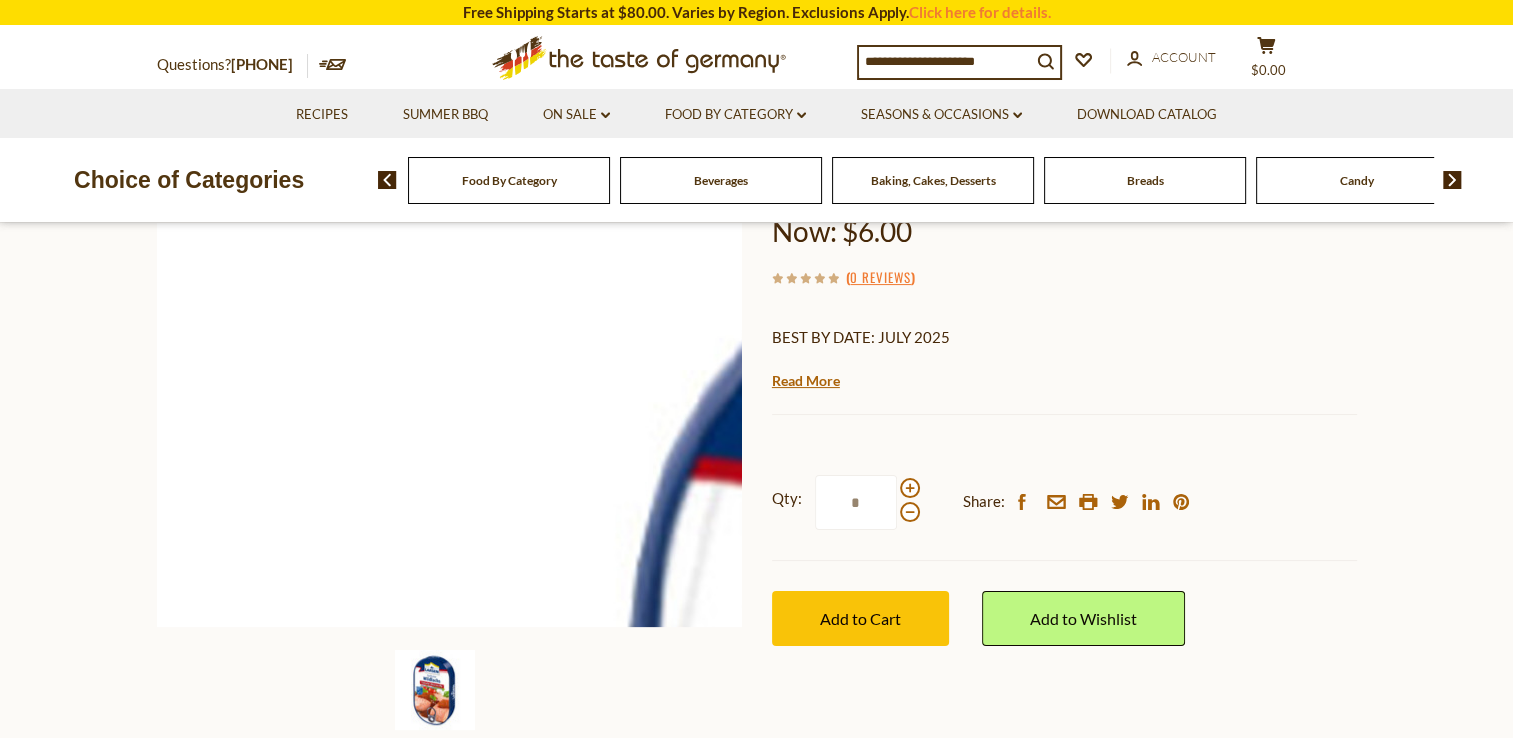 click at bounding box center (449, 334) 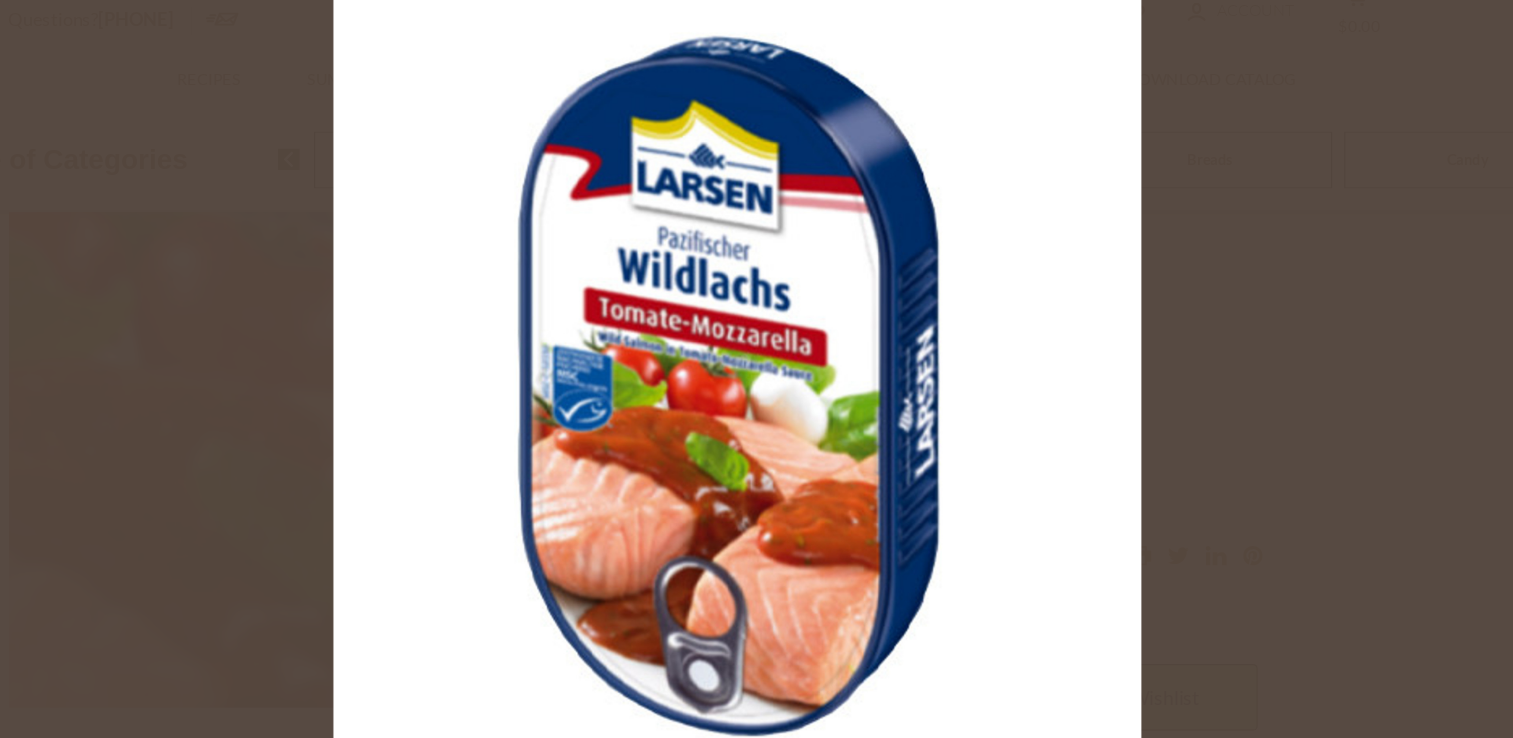 scroll, scrollTop: 293, scrollLeft: 0, axis: vertical 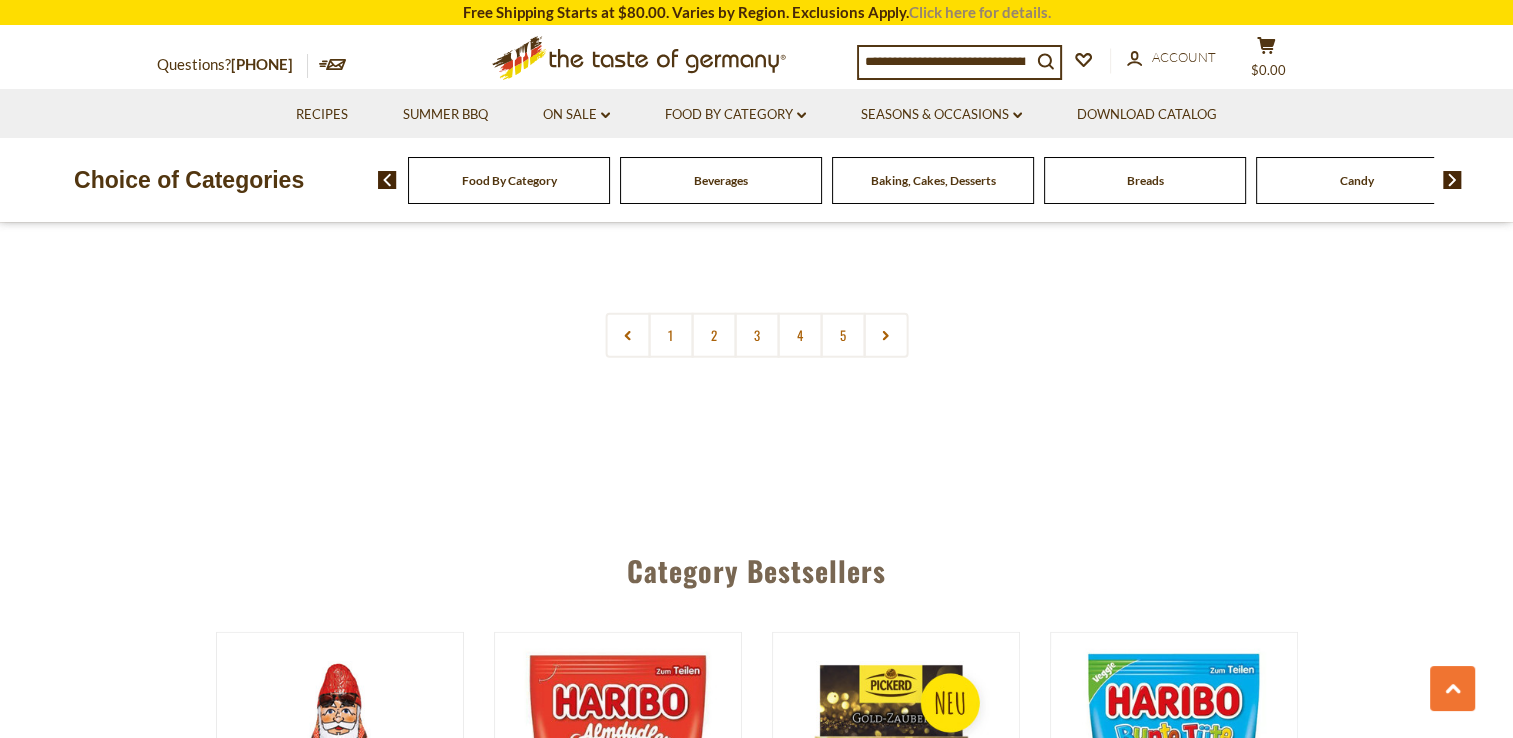 click on "Click here for details." at bounding box center (980, 12) 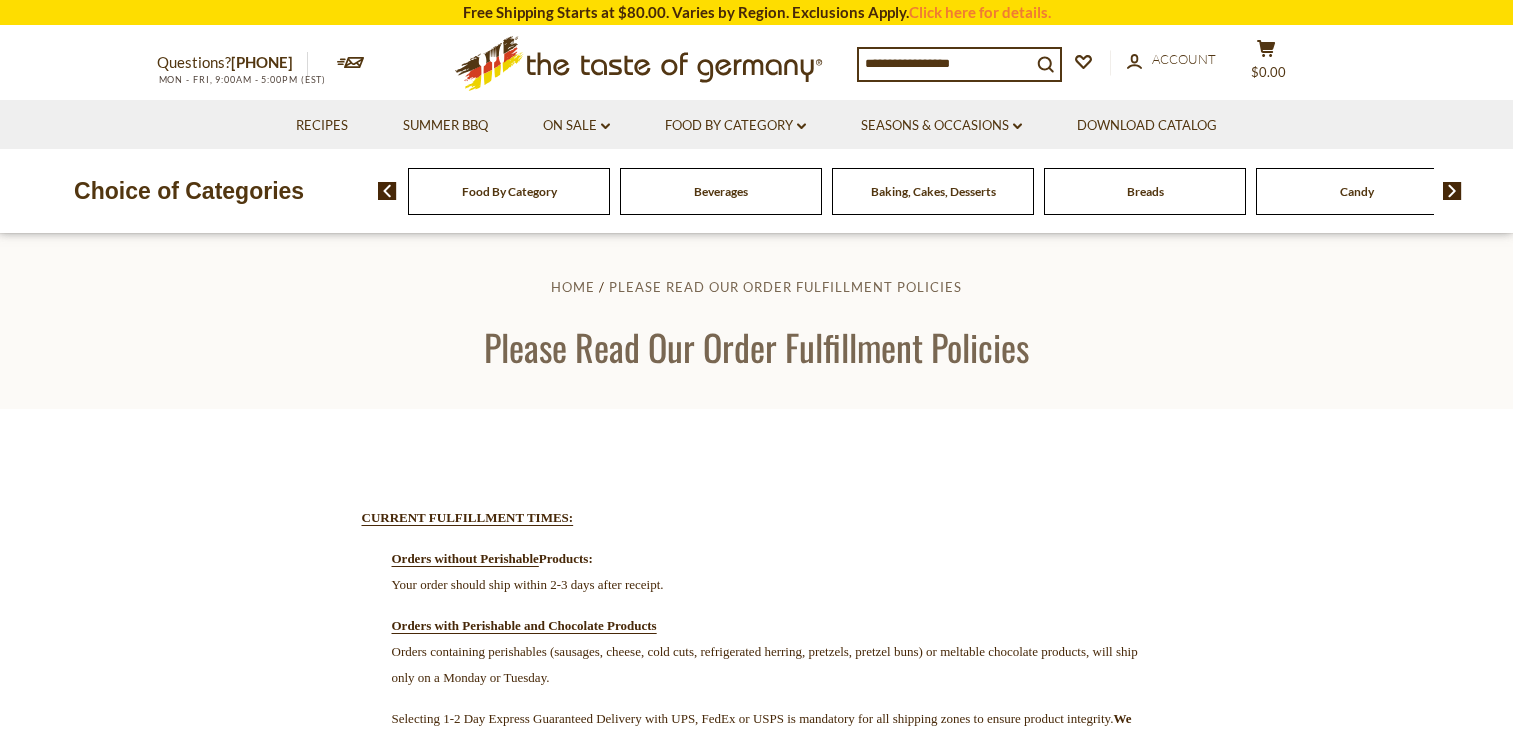 scroll, scrollTop: 0, scrollLeft: 0, axis: both 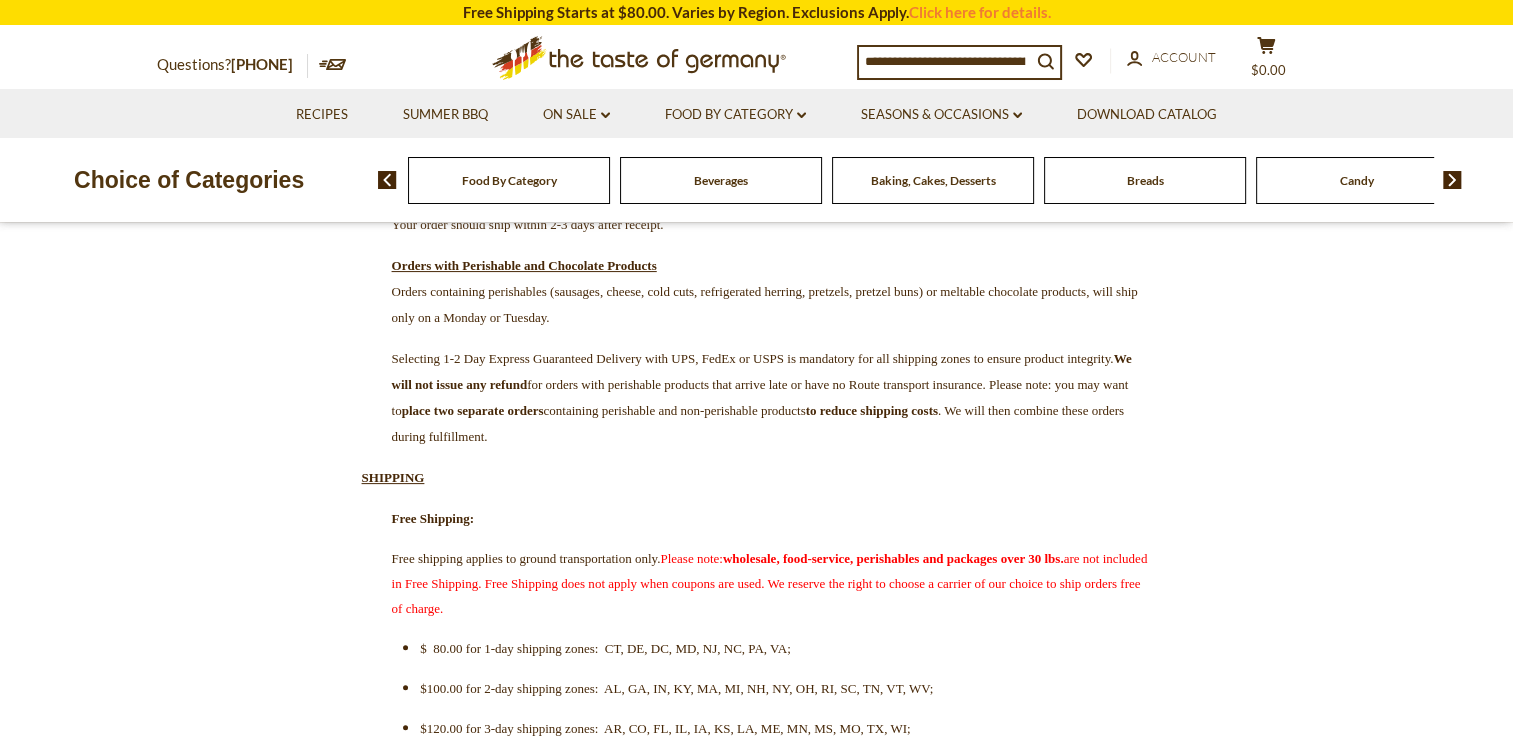 click on "CURRENT FULFILLMENT TIMES:
Orders without Perishable  Products: Your order should ship within 2-3 days after receipt.
Orders with Perishable and Chocolate Products Orders containing perishables (sausages, cheese, cold cuts, refrigerated herring, pretzels, pretzel buns) or meltable chocolate products, will ship only on a Monday or Tuesday.
Selecting 1-2 Day Express Guaranteed Delivery with UPS, FedEx or USPS is mandatory for all shipping zones to ensure product integrity.   We will not issue any refund  for orders with perishable products that arrive late or have no Route transport insurance. Please note: you may want to  place two separate orders  containing perishable and non-perishable products  to reduce shipping costs . We will then combine these orders during fulfillment.
SHIPPING
Free Shipping:
Free shipping applies to ground transportation only.   Please note:  wholesale, food-service, perishables and packages over 30 lbs.
Pick Up" at bounding box center [756, 2688] 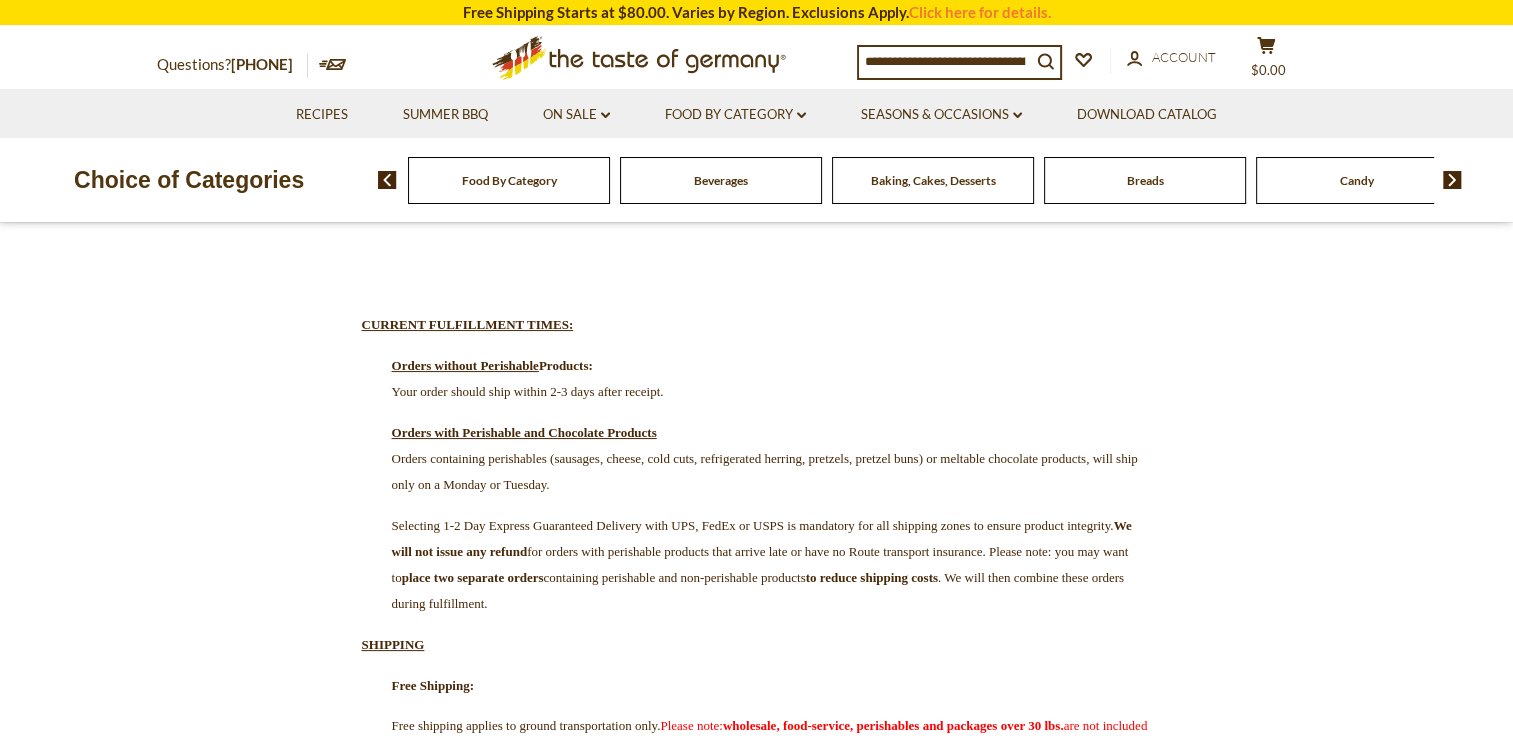 scroll, scrollTop: 190, scrollLeft: 0, axis: vertical 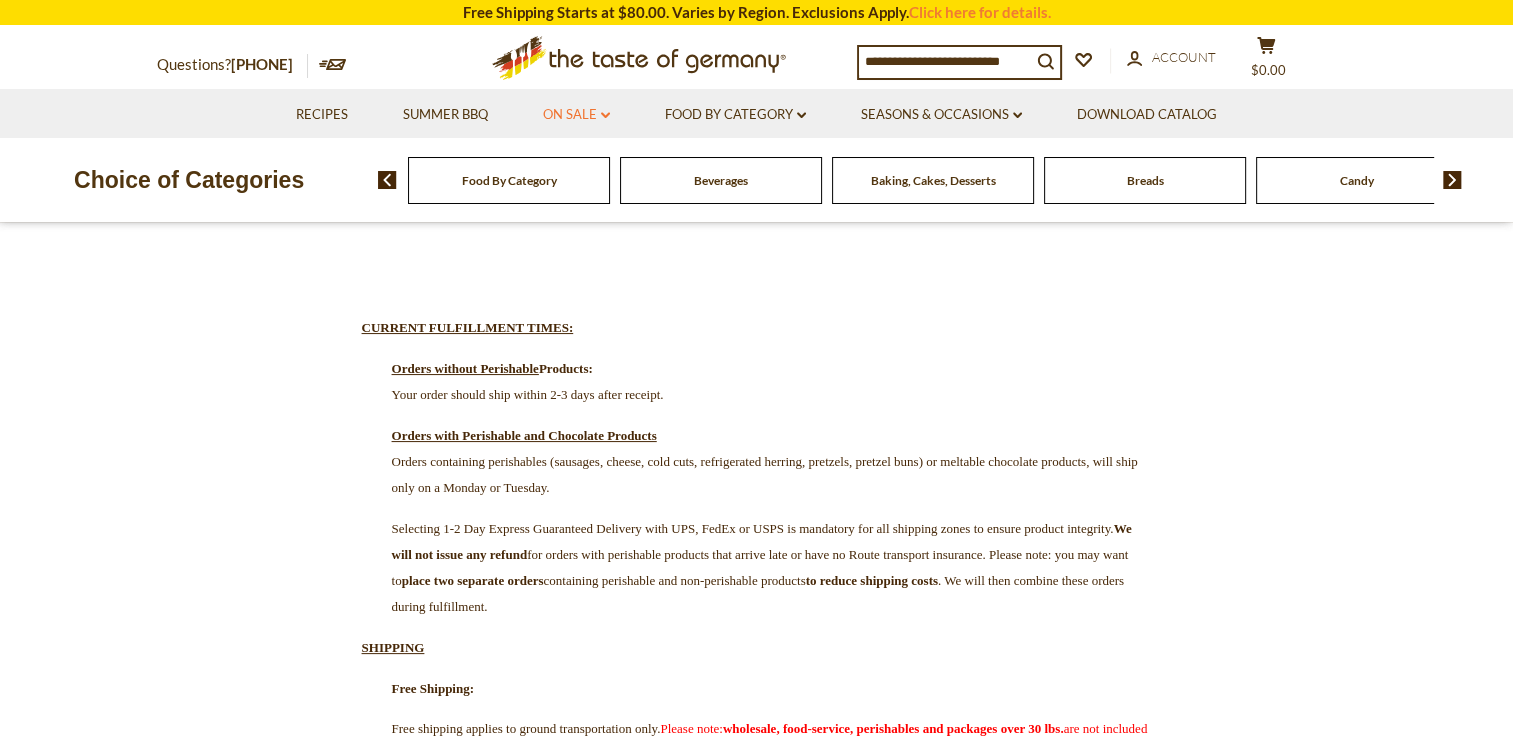 click on "On Sale
dropdown_arrow" at bounding box center (576, 115) 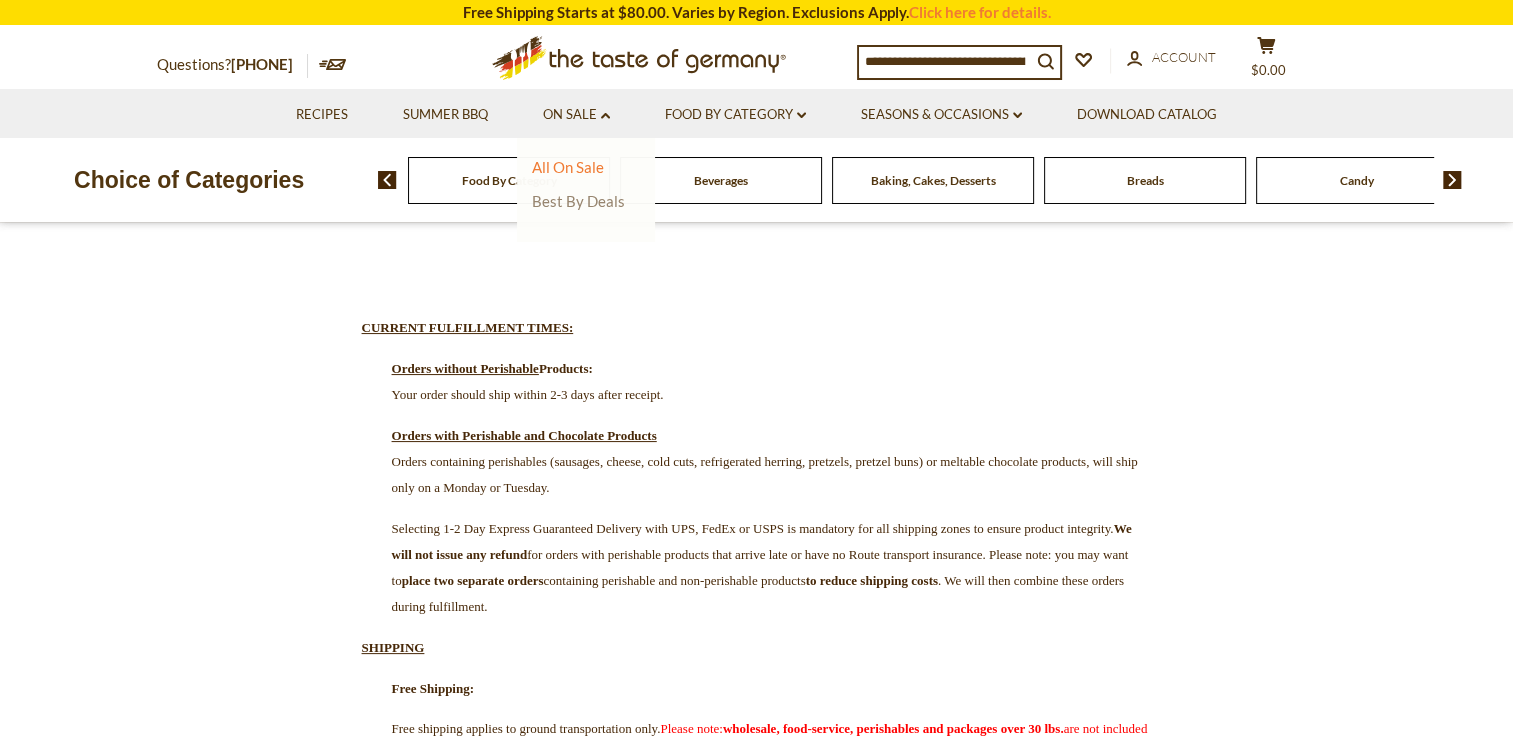 click on "Best By Deals" at bounding box center (578, 201) 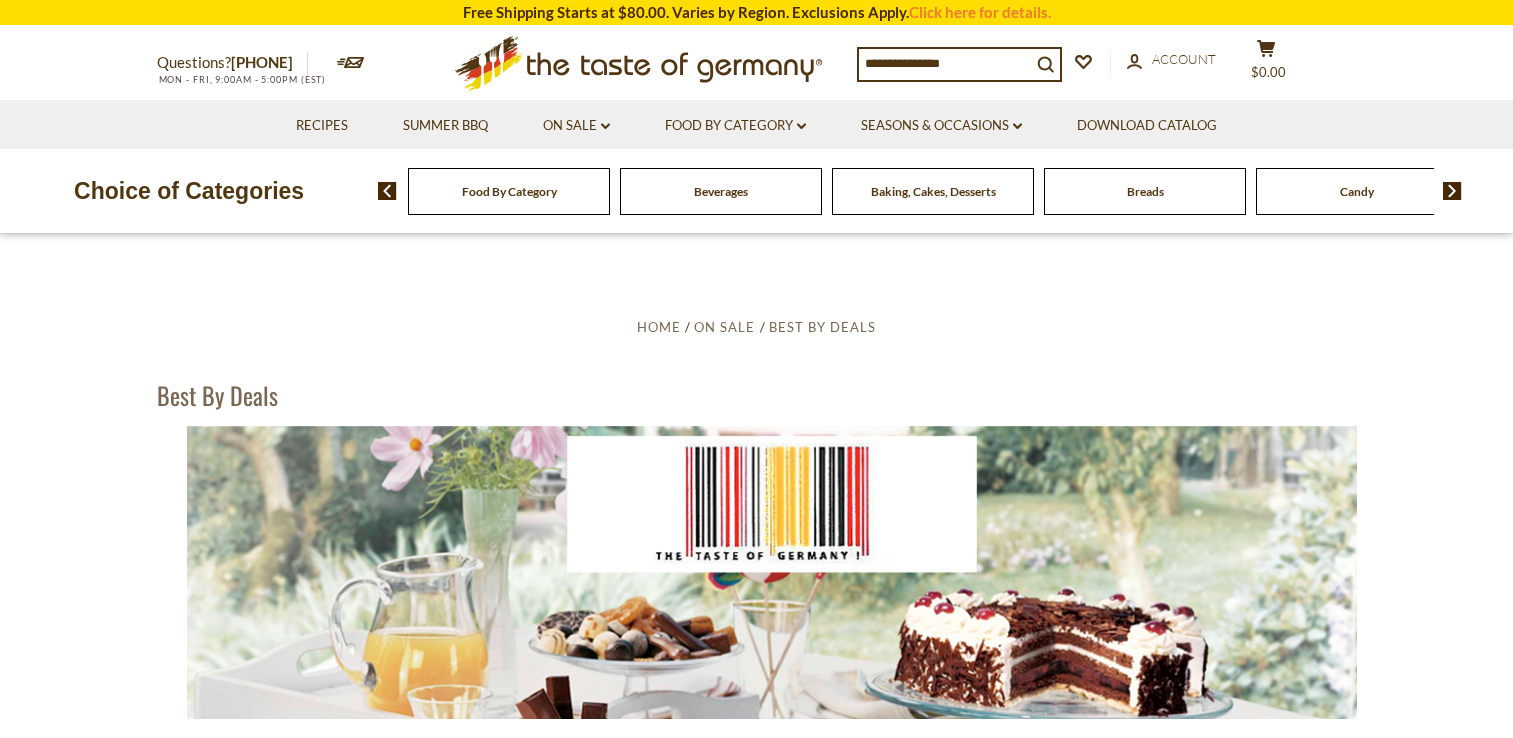scroll, scrollTop: 0, scrollLeft: 0, axis: both 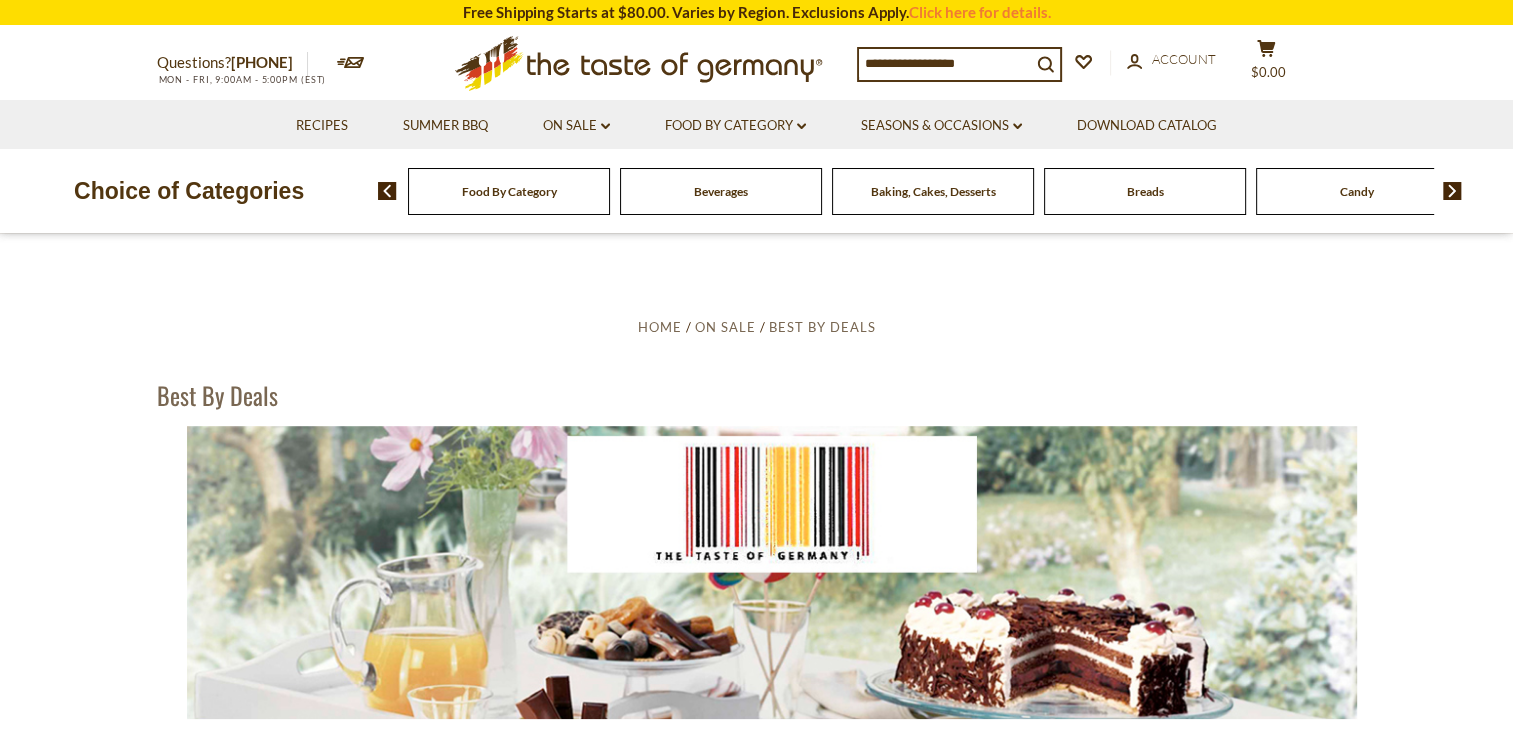 click on "**********" at bounding box center [756, 1377] 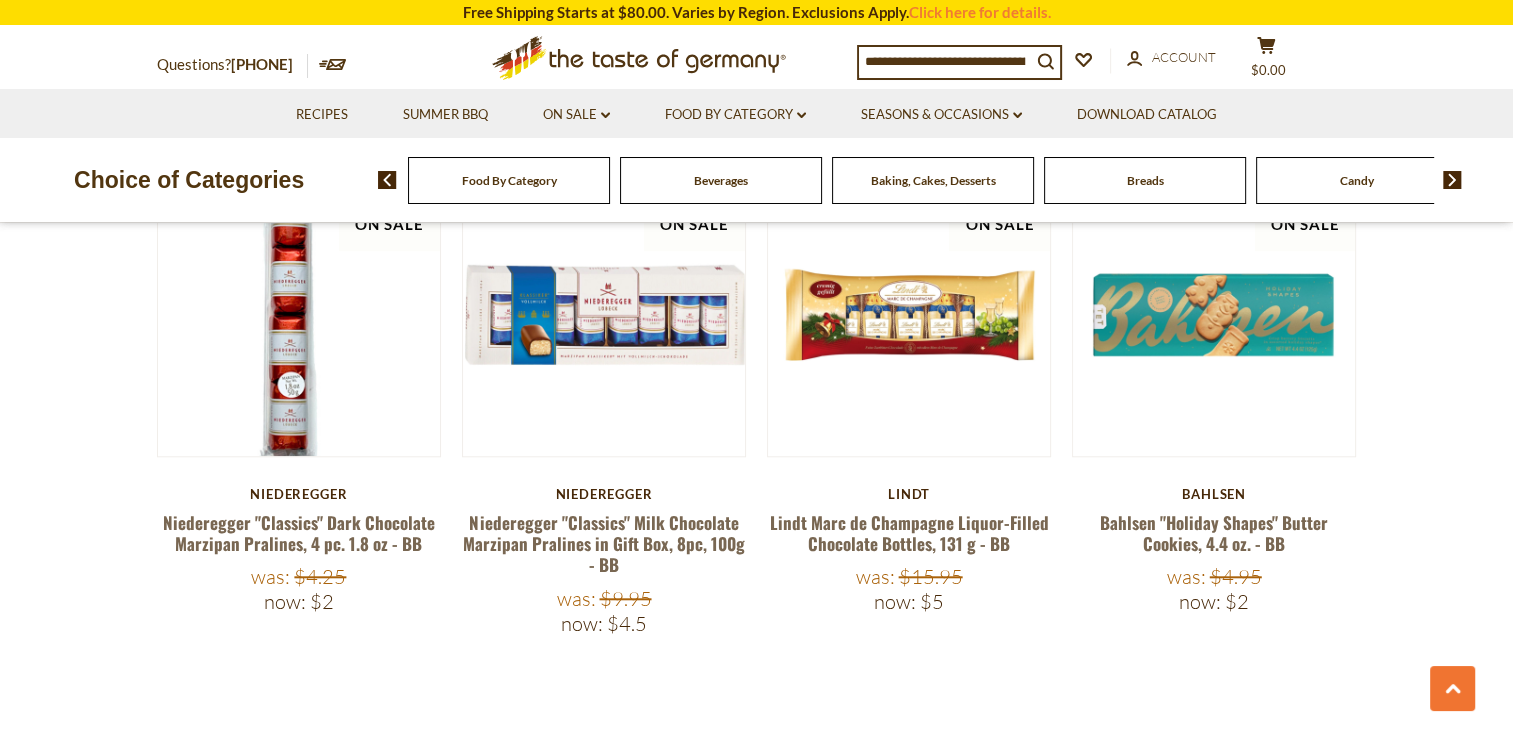 scroll, scrollTop: 1748, scrollLeft: 0, axis: vertical 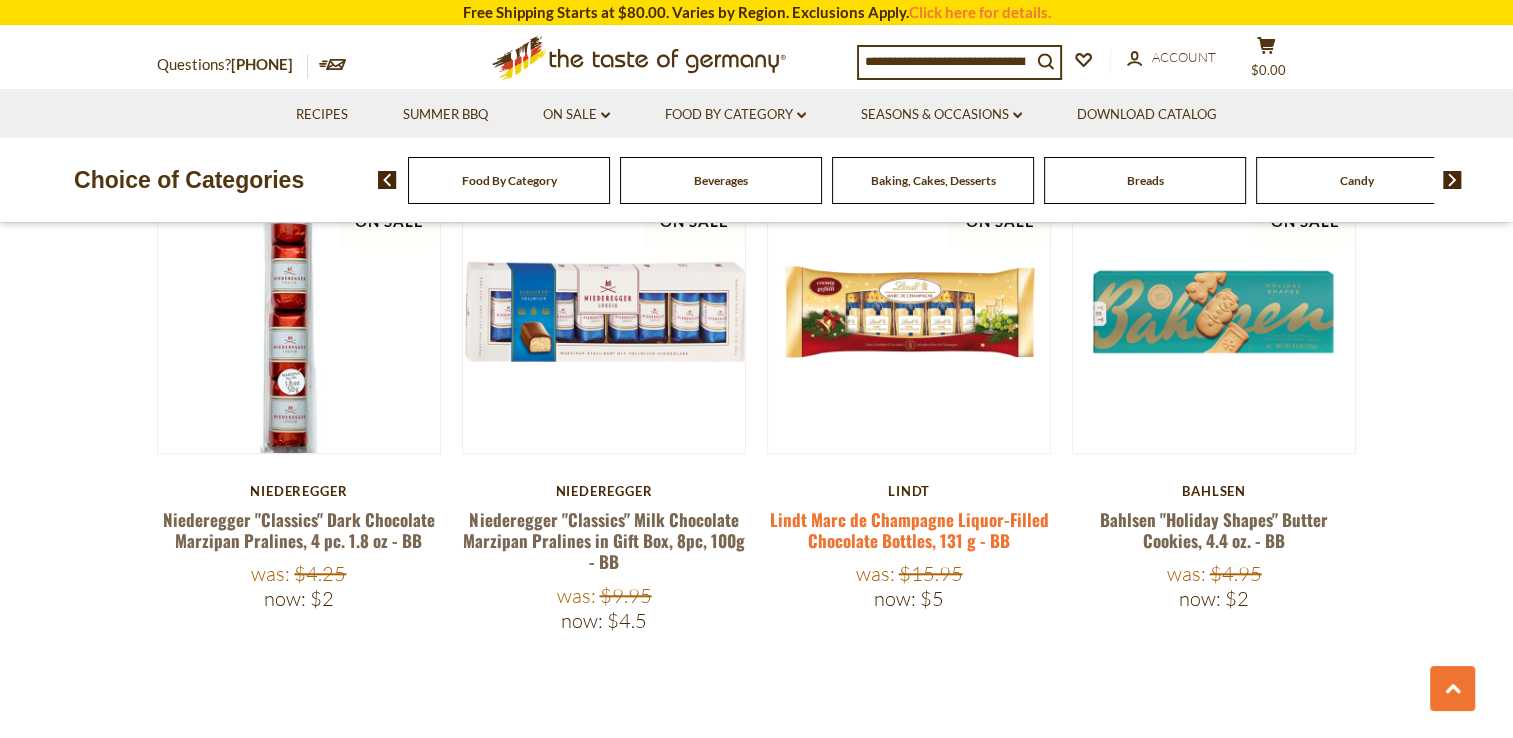 click on "Lindt Marc de Champagne Liquor-Filled Chocolate Bottles, 131 g - BB" at bounding box center (909, 530) 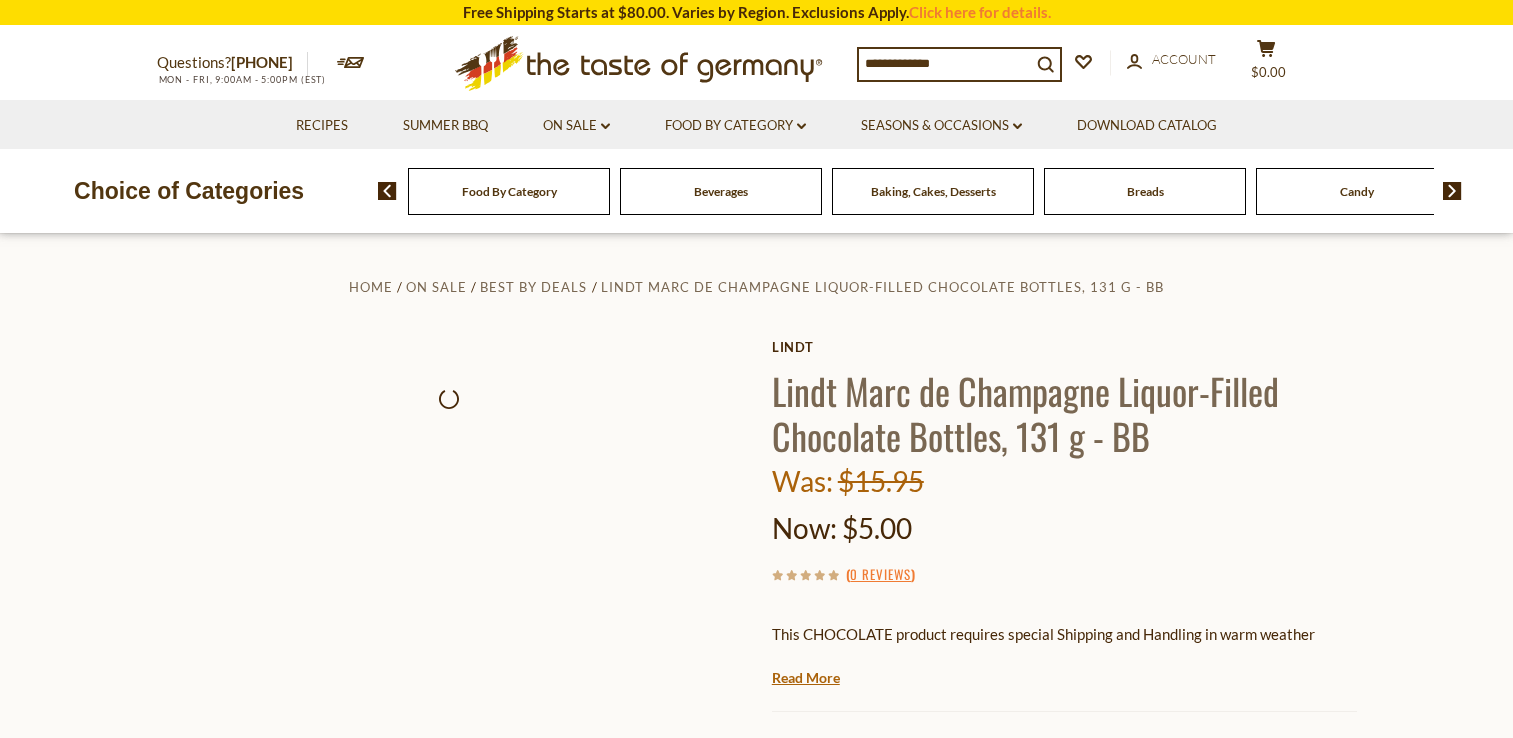 scroll, scrollTop: 0, scrollLeft: 0, axis: both 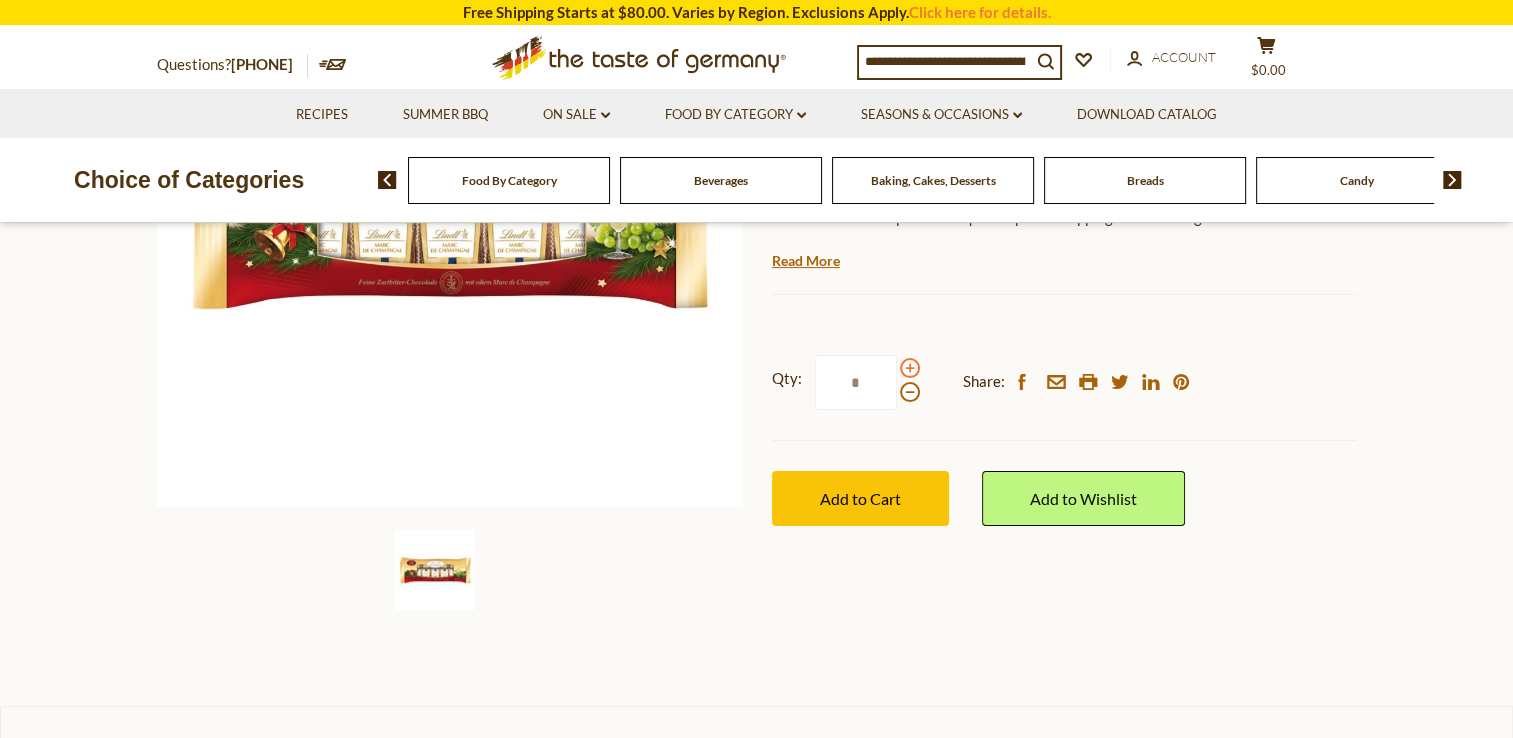 click at bounding box center [910, 368] 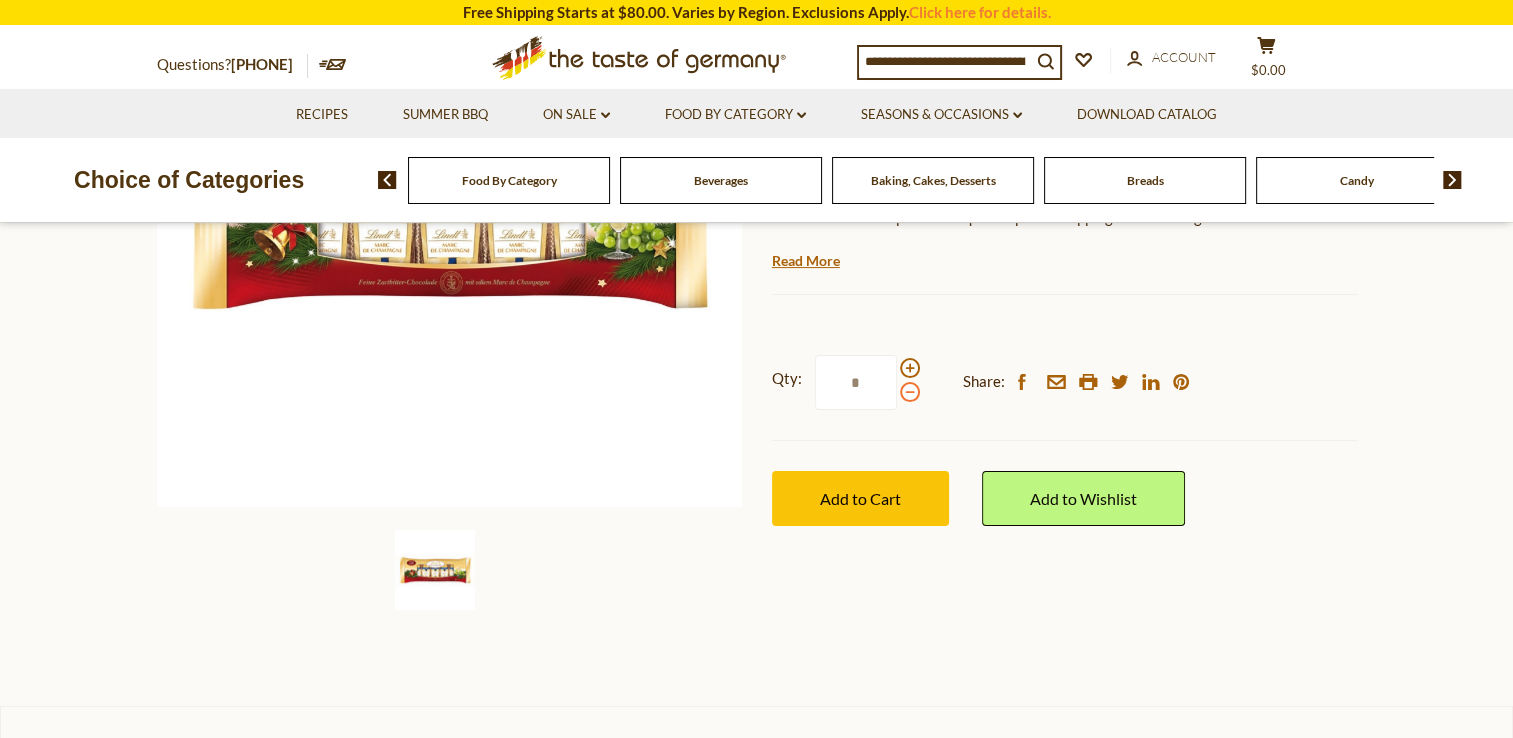 click at bounding box center [910, 392] 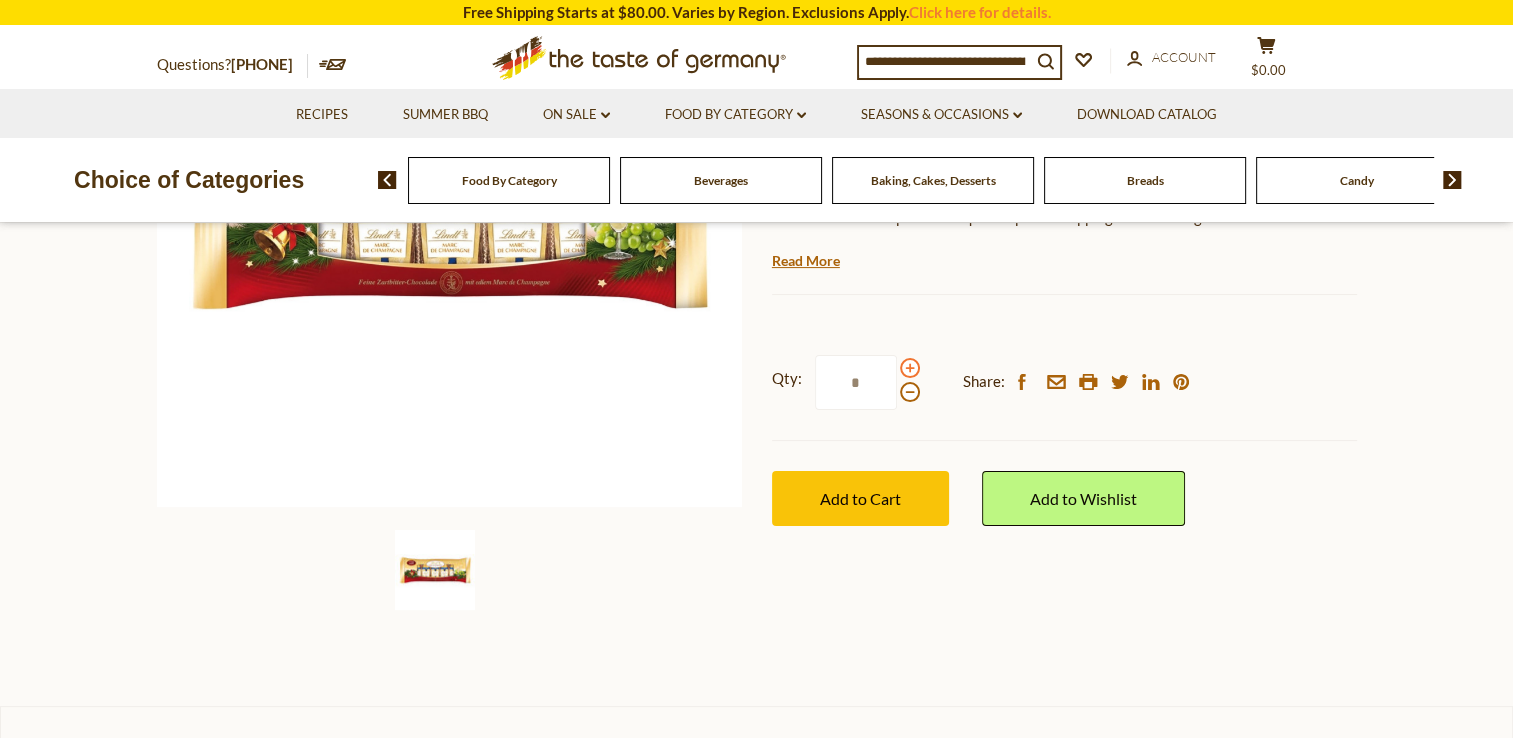 click at bounding box center [910, 368] 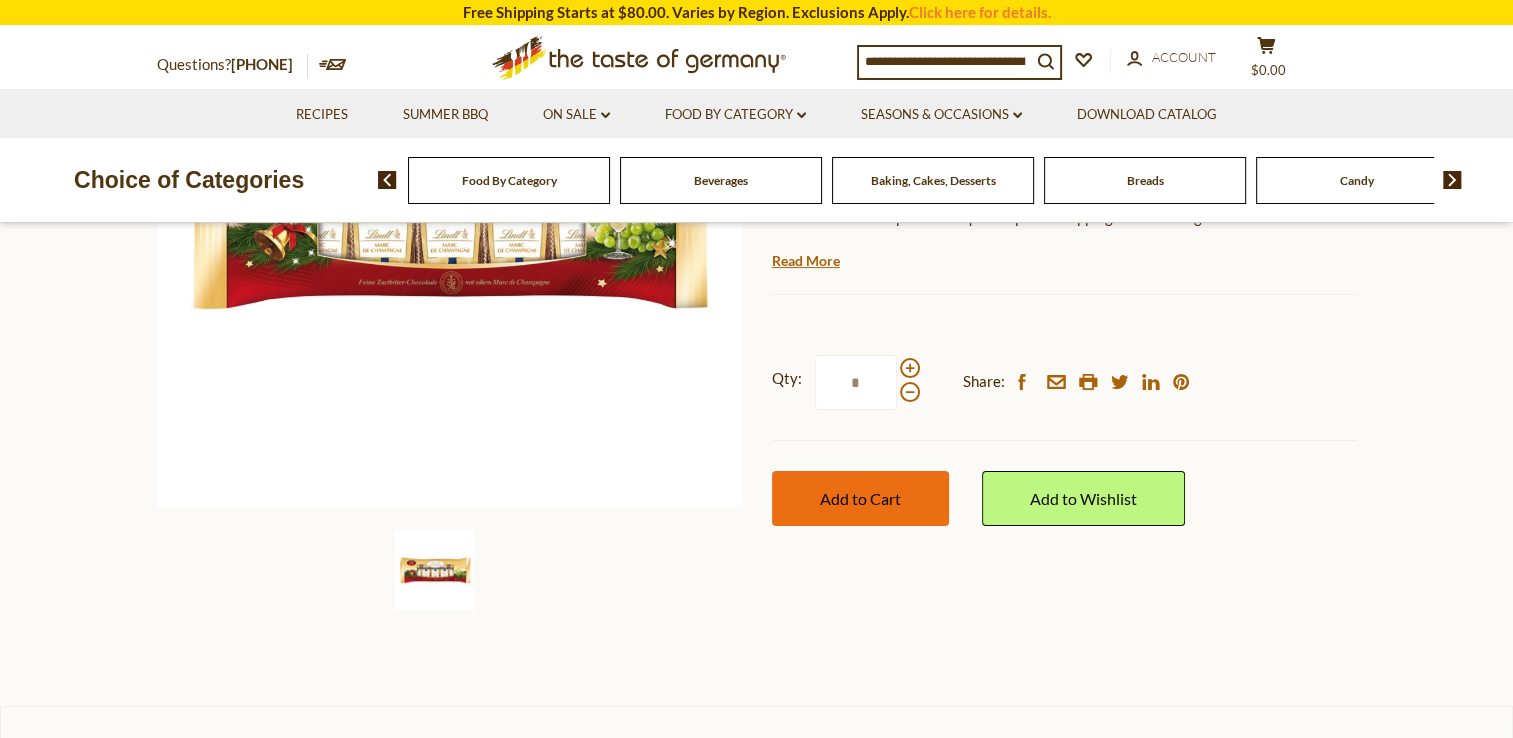 click on "Add to Cart" at bounding box center (860, 498) 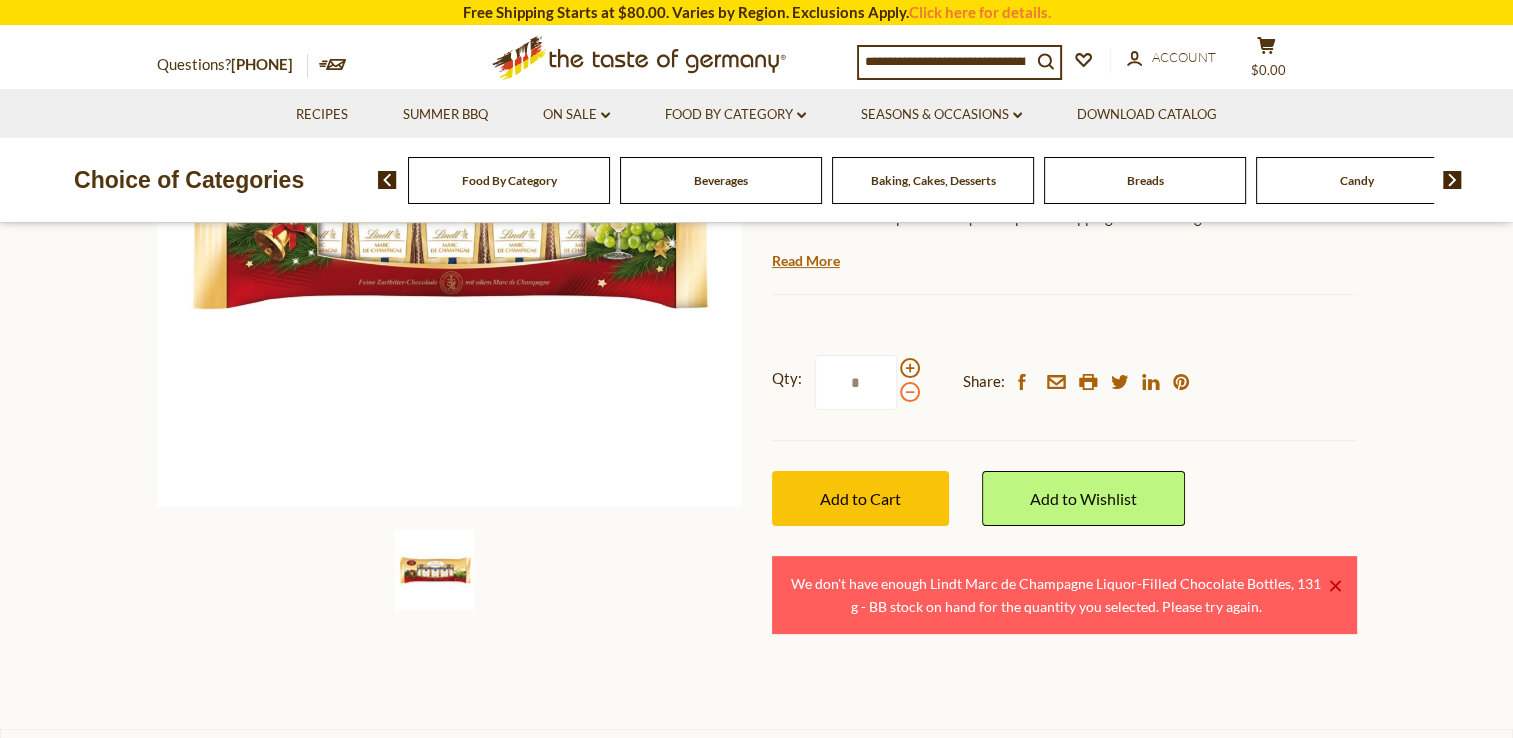 click at bounding box center [910, 392] 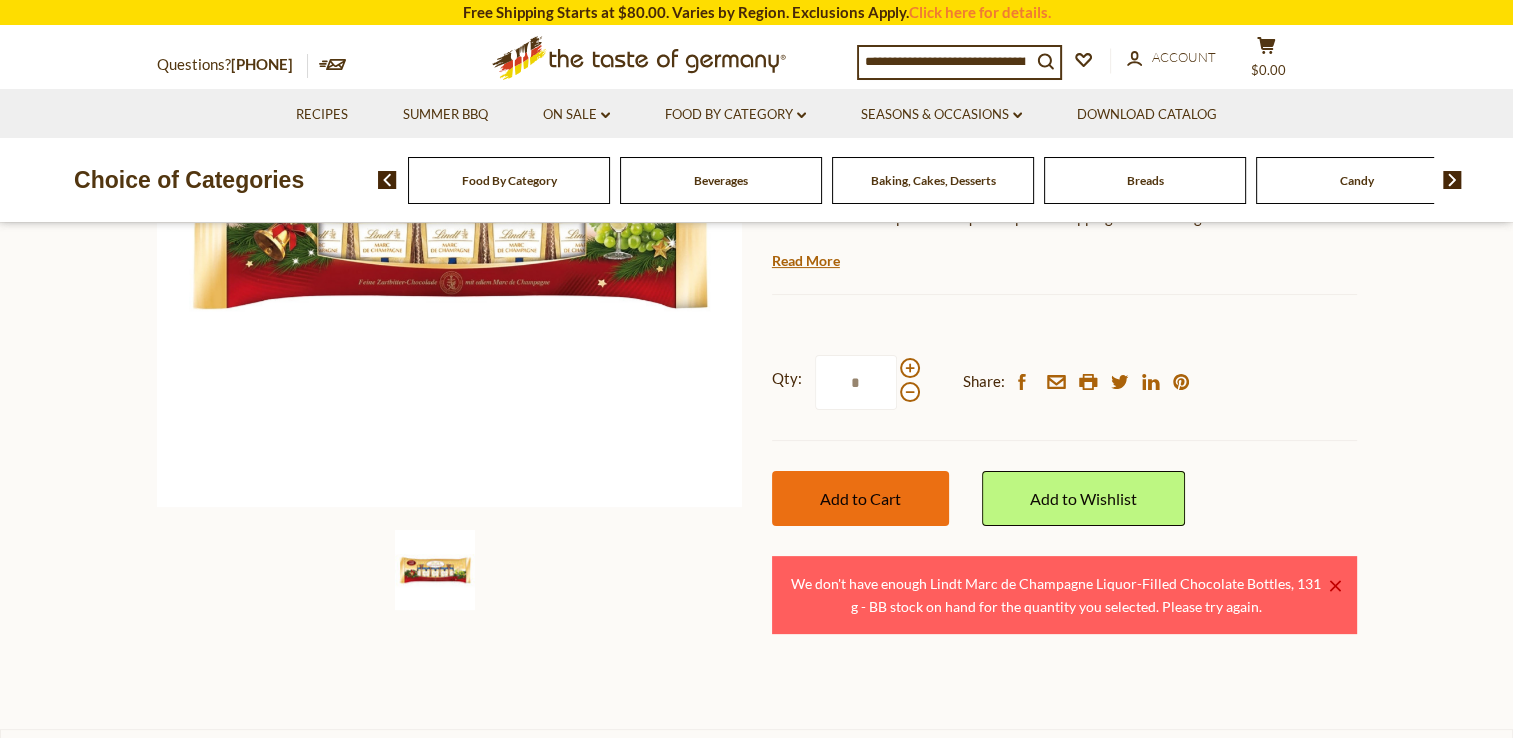 click on "Add to Cart" at bounding box center (860, 498) 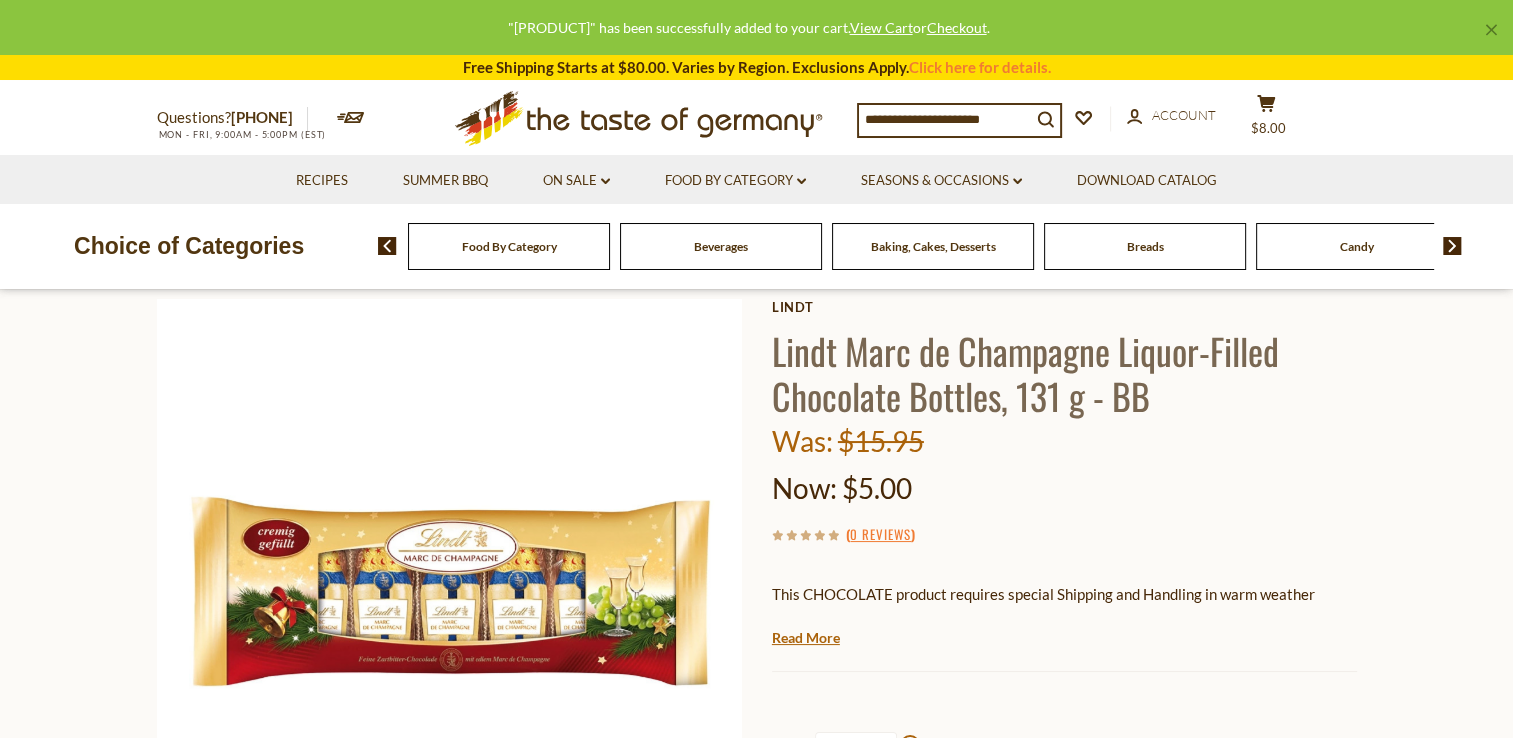 scroll, scrollTop: 39, scrollLeft: 0, axis: vertical 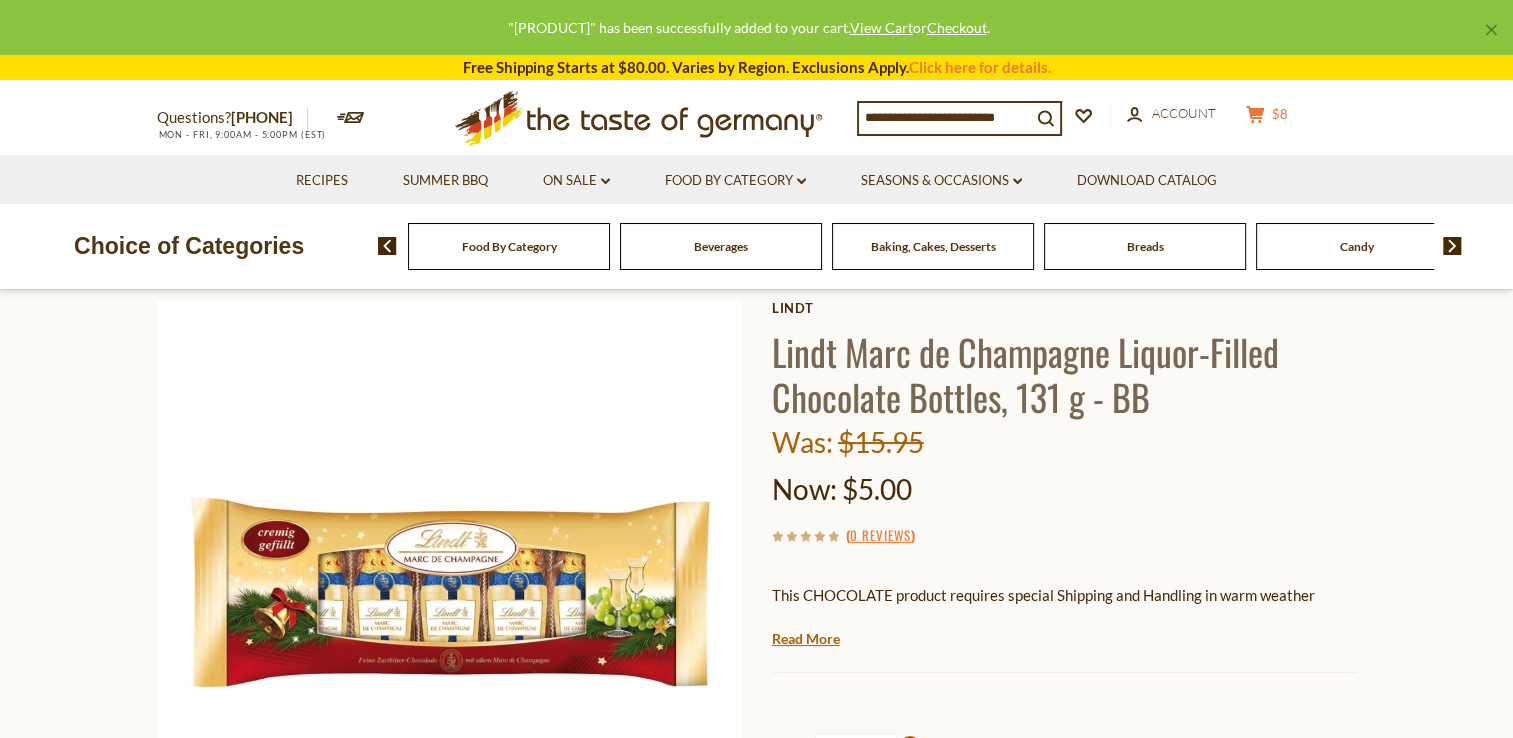 click on "cart" 